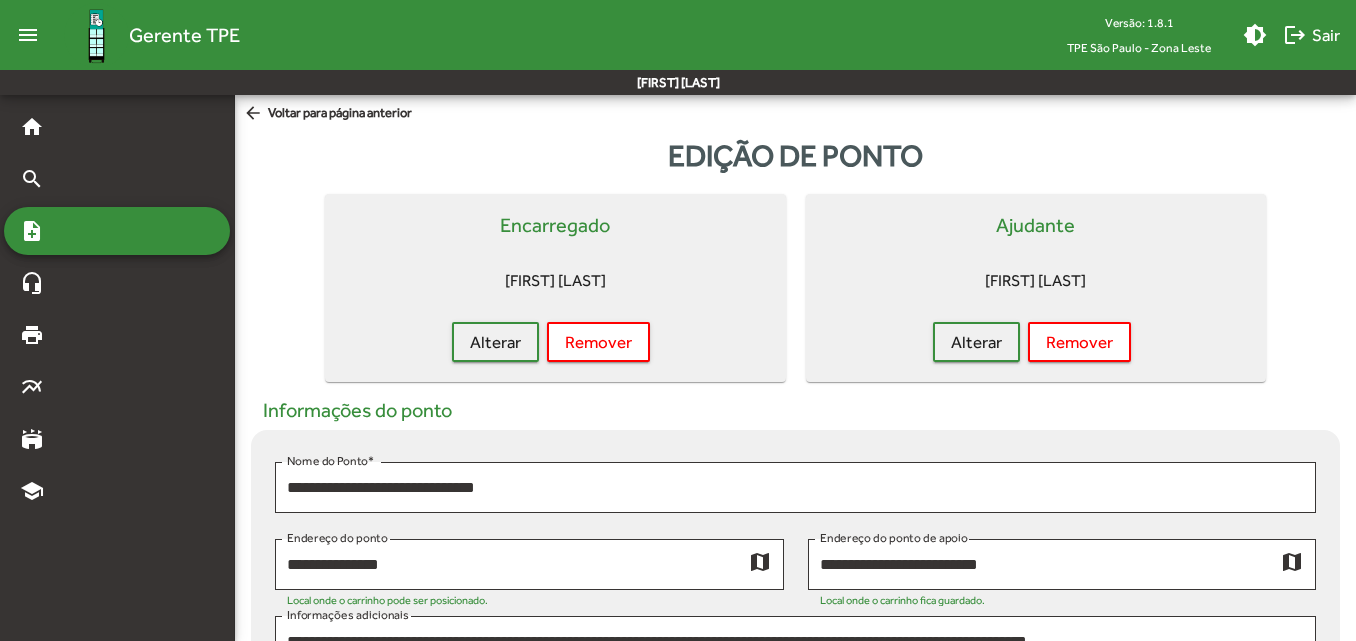 scroll, scrollTop: 0, scrollLeft: 0, axis: both 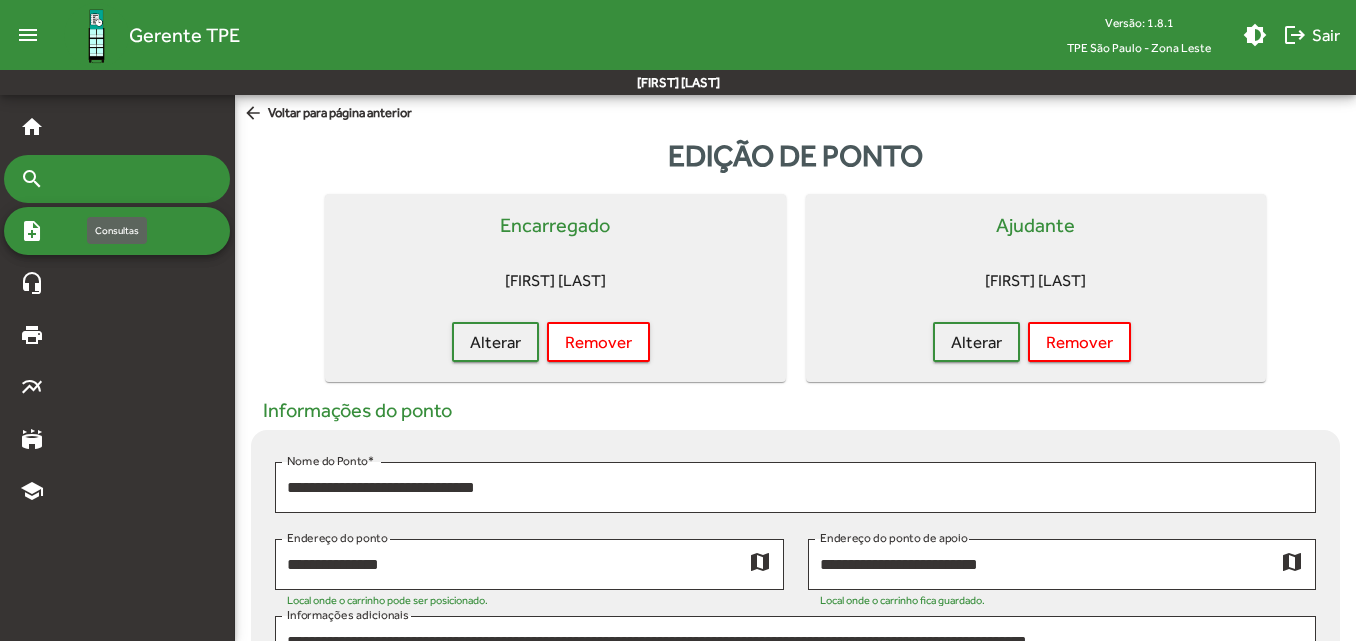 click on "search" at bounding box center (117, 179) 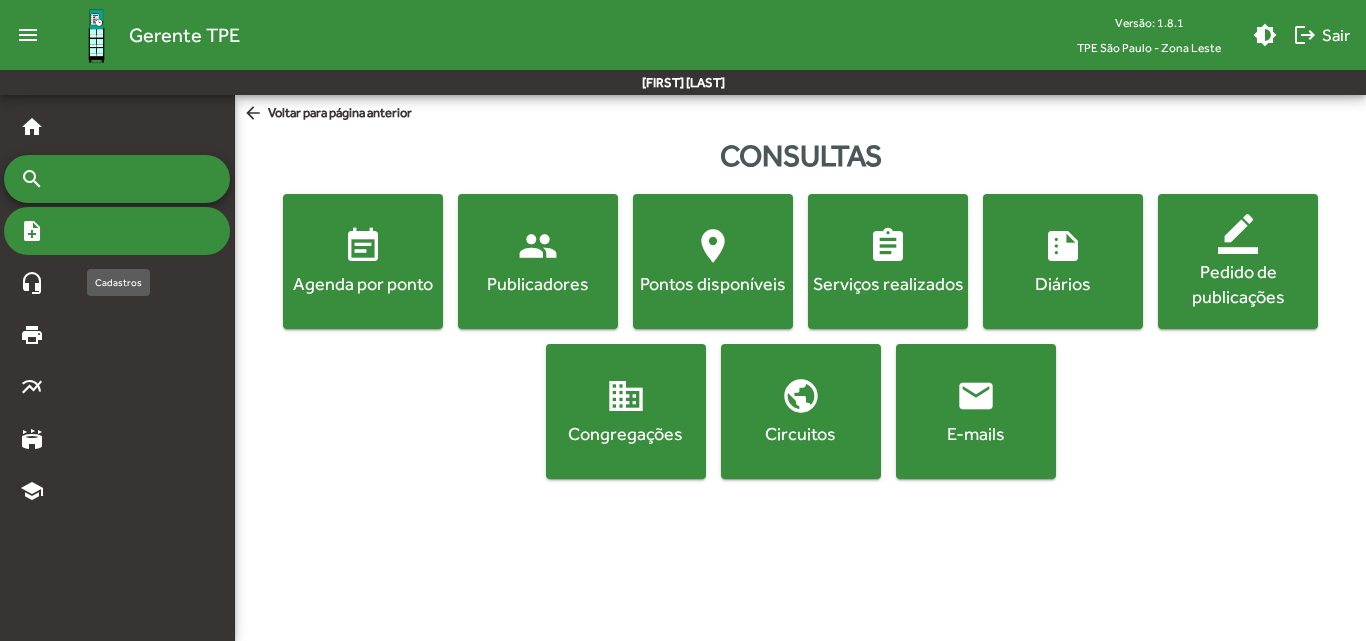 click on "note_add" at bounding box center (117, 231) 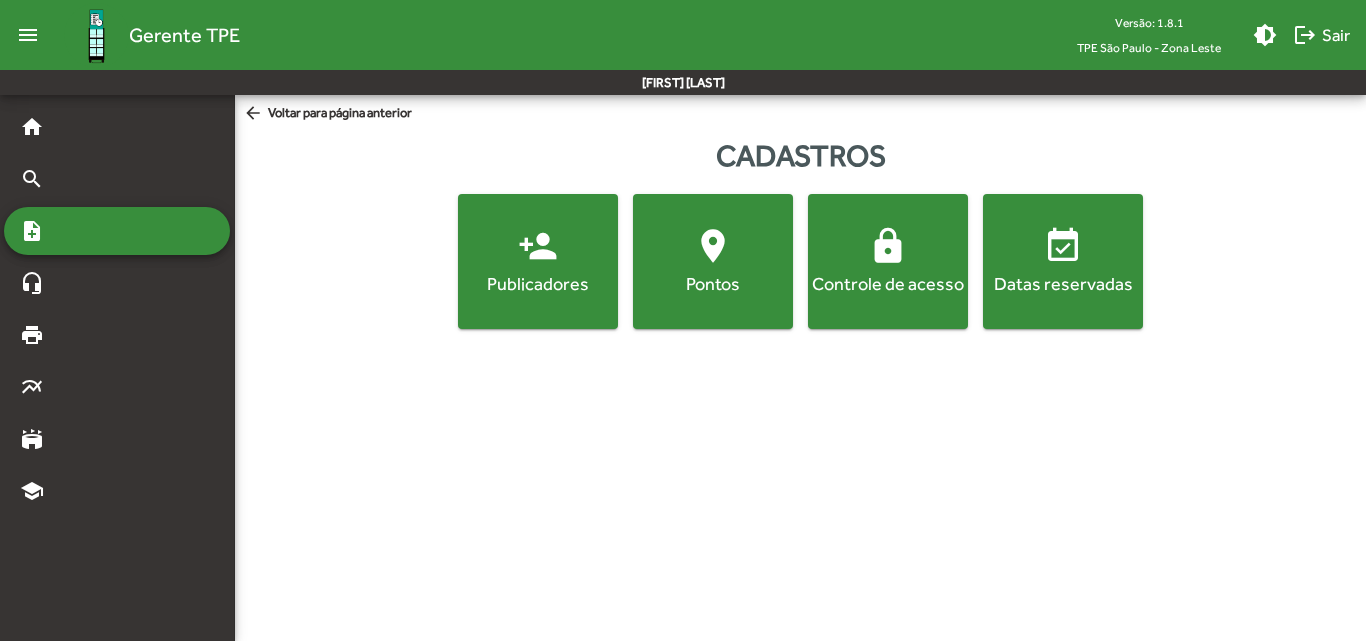 click on "Publicadores" 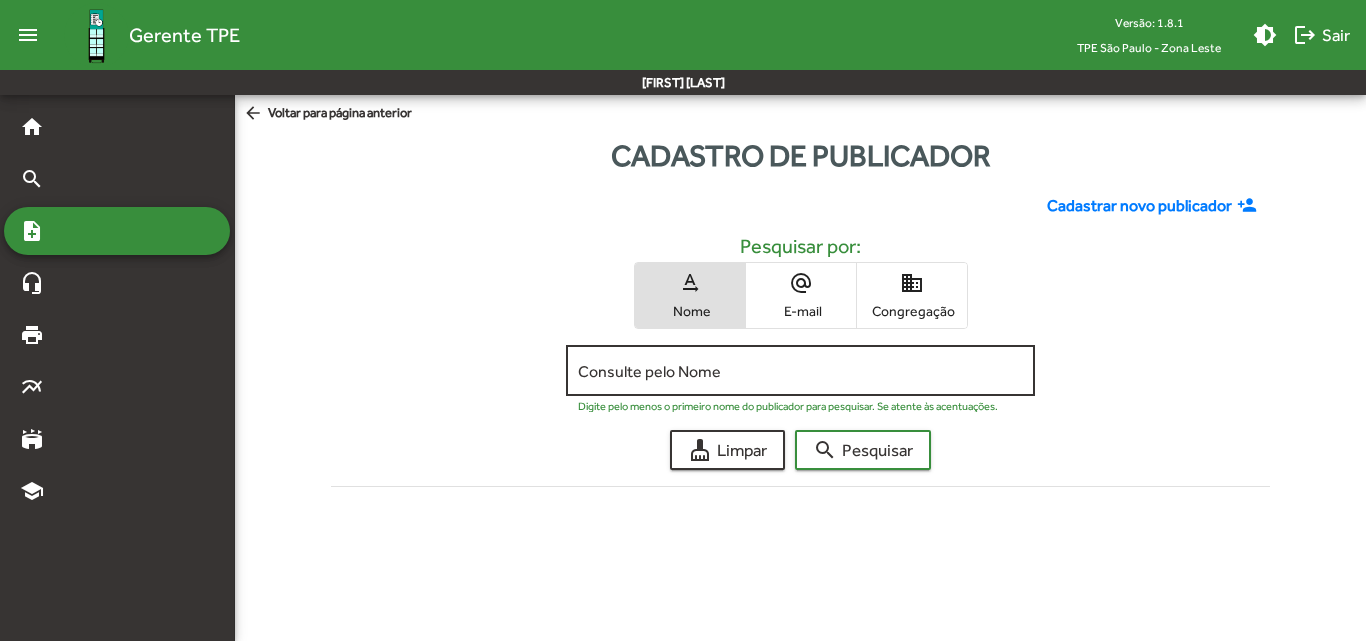click on "Consulte pelo Nome" at bounding box center [800, 371] 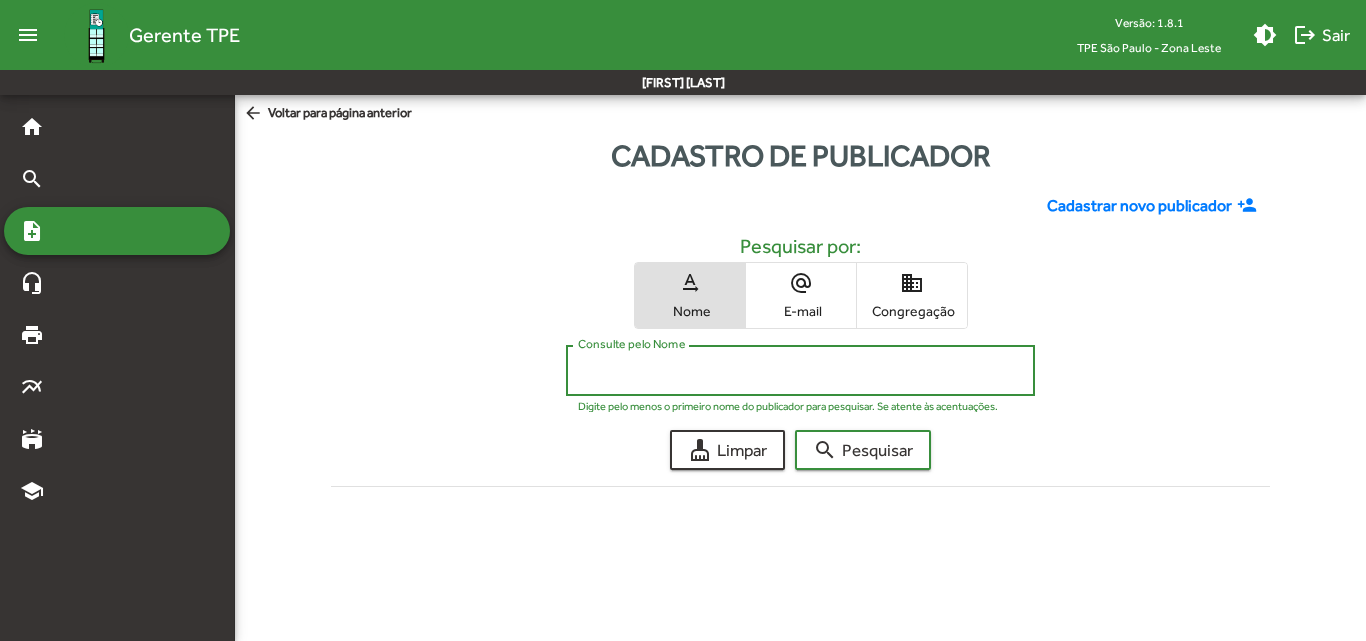 click on "Congregação" at bounding box center [912, 311] 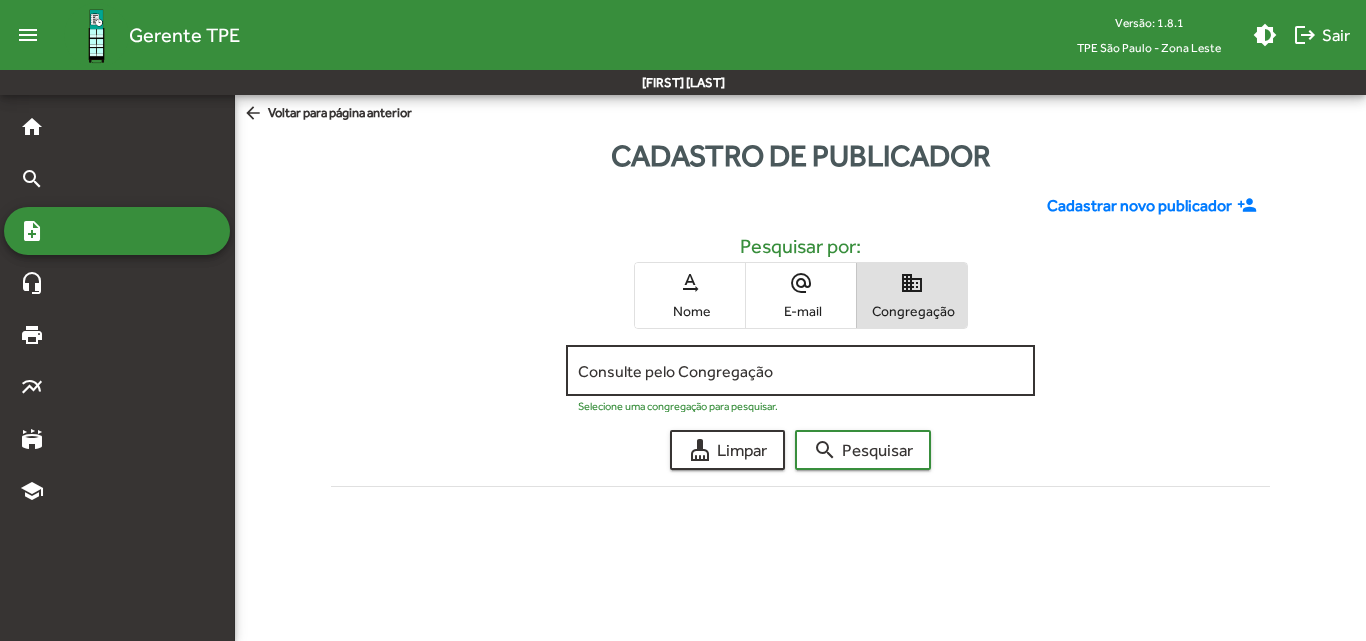 click on "Consulte pelo Congregação" at bounding box center (800, 371) 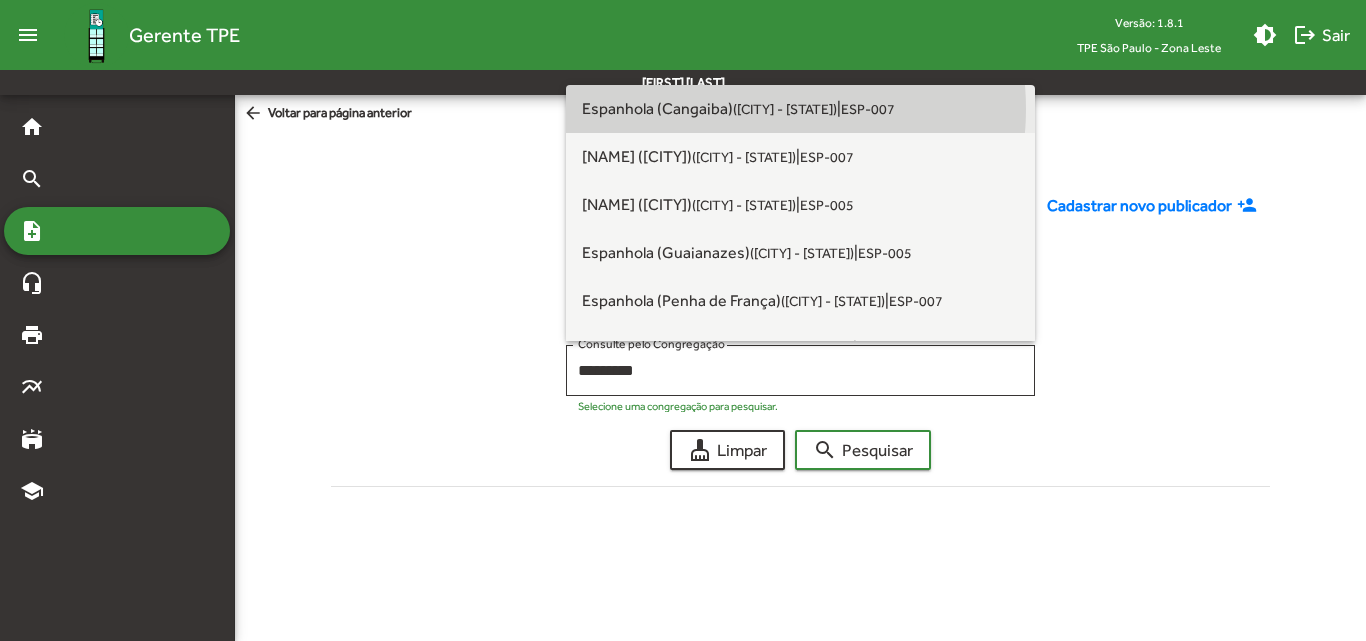 click on "([CITY] - [STATE])" at bounding box center (785, 109) 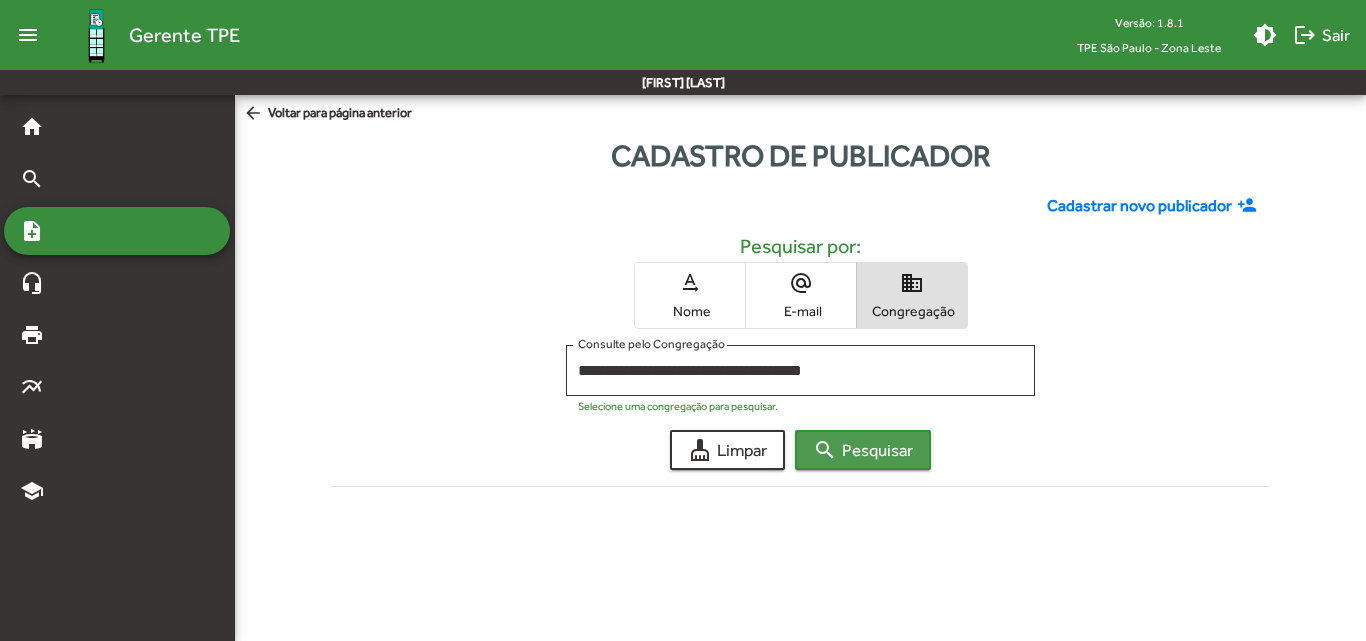 click on "search  Pesquisar" 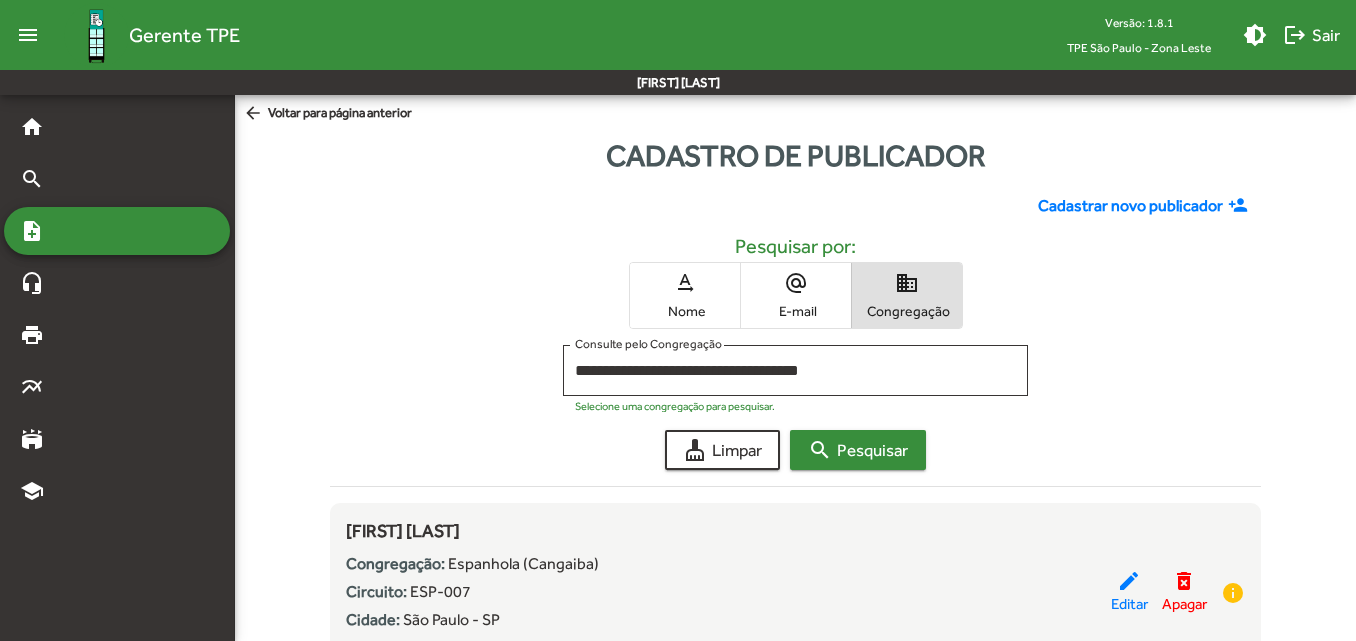scroll, scrollTop: 100, scrollLeft: 0, axis: vertical 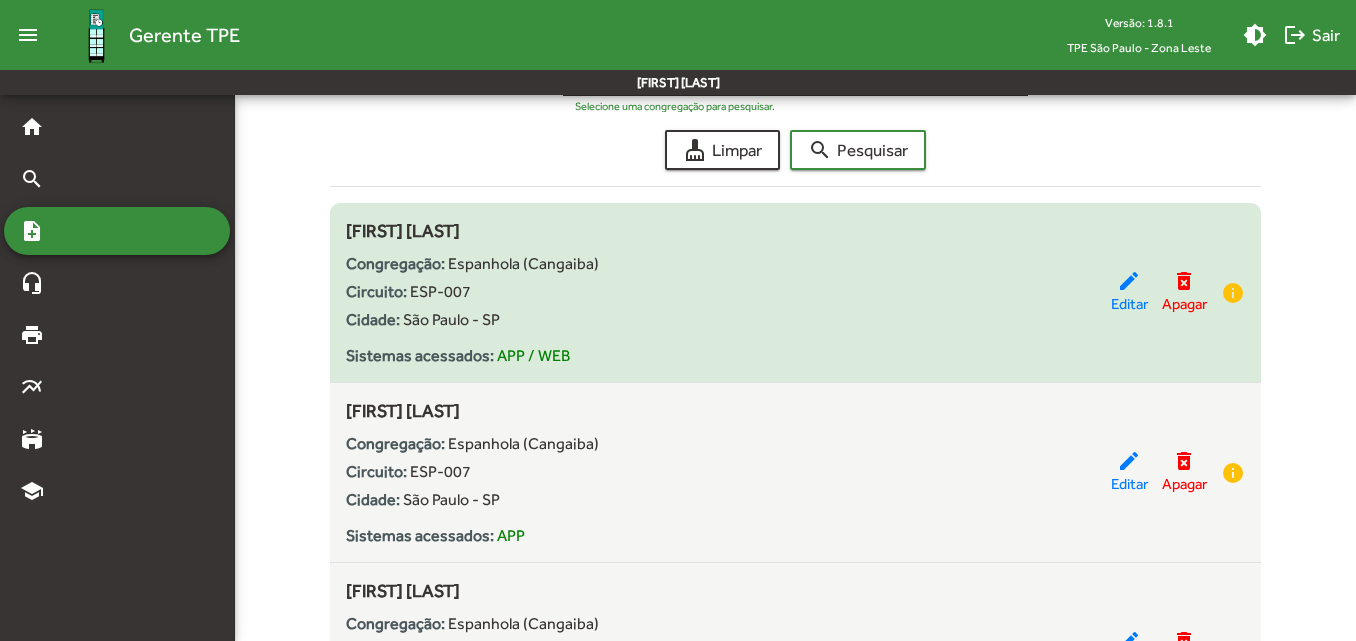 drag, startPoint x: 516, startPoint y: 232, endPoint x: 347, endPoint y: 235, distance: 169.02663 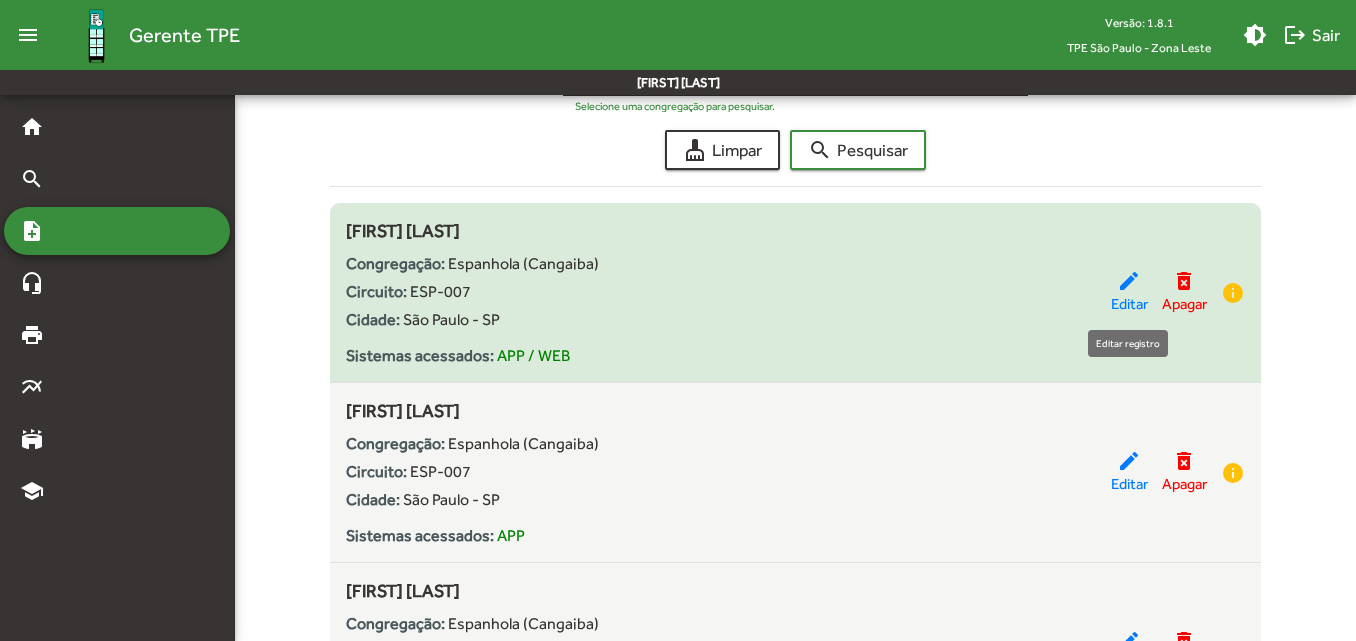 click on "Editar" 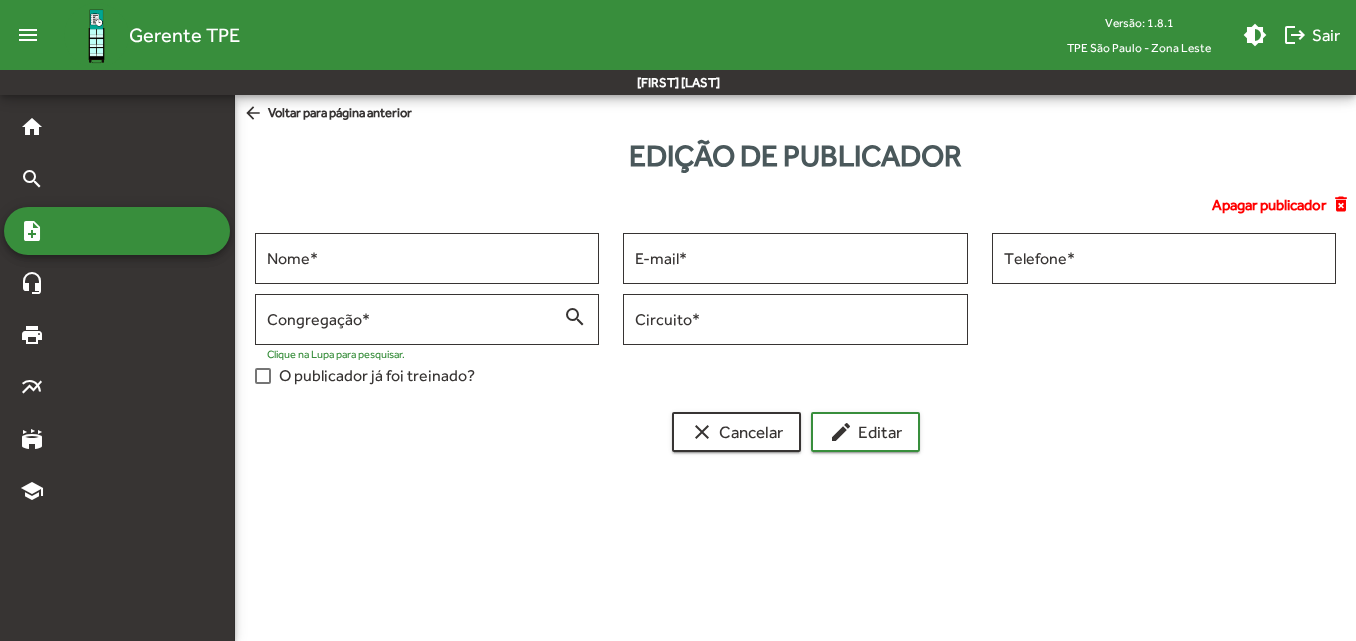 scroll, scrollTop: 0, scrollLeft: 0, axis: both 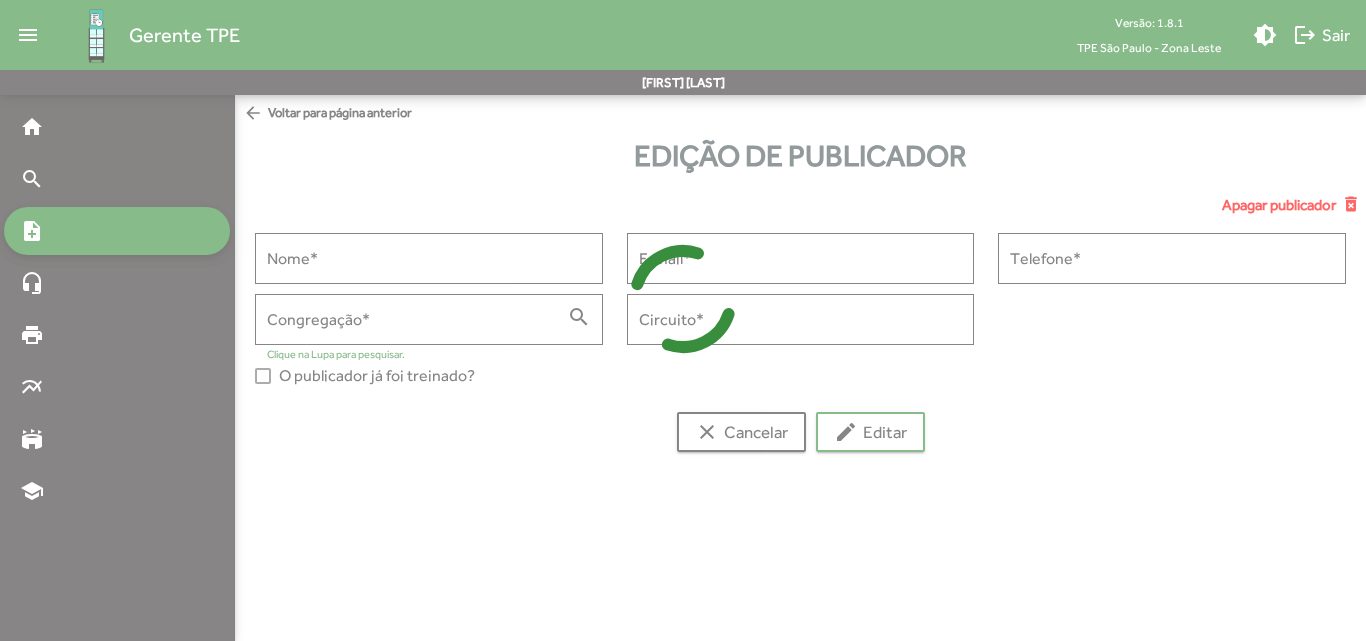 type on "**********" 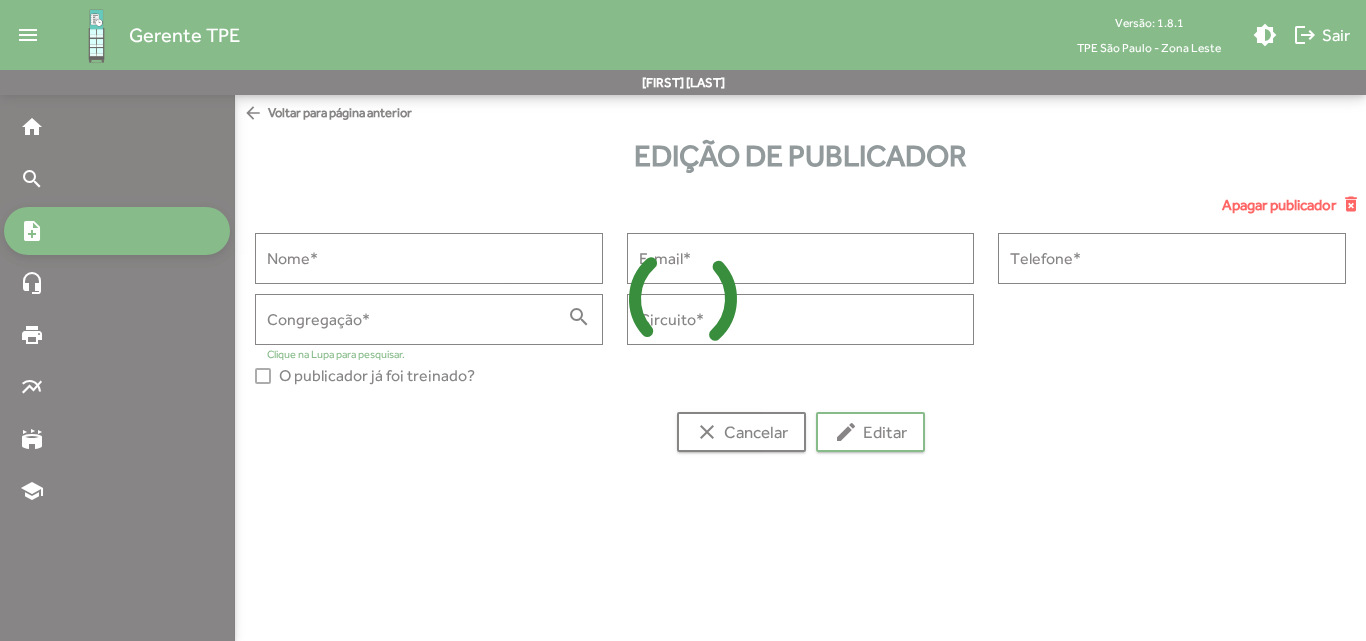 type on "**********" 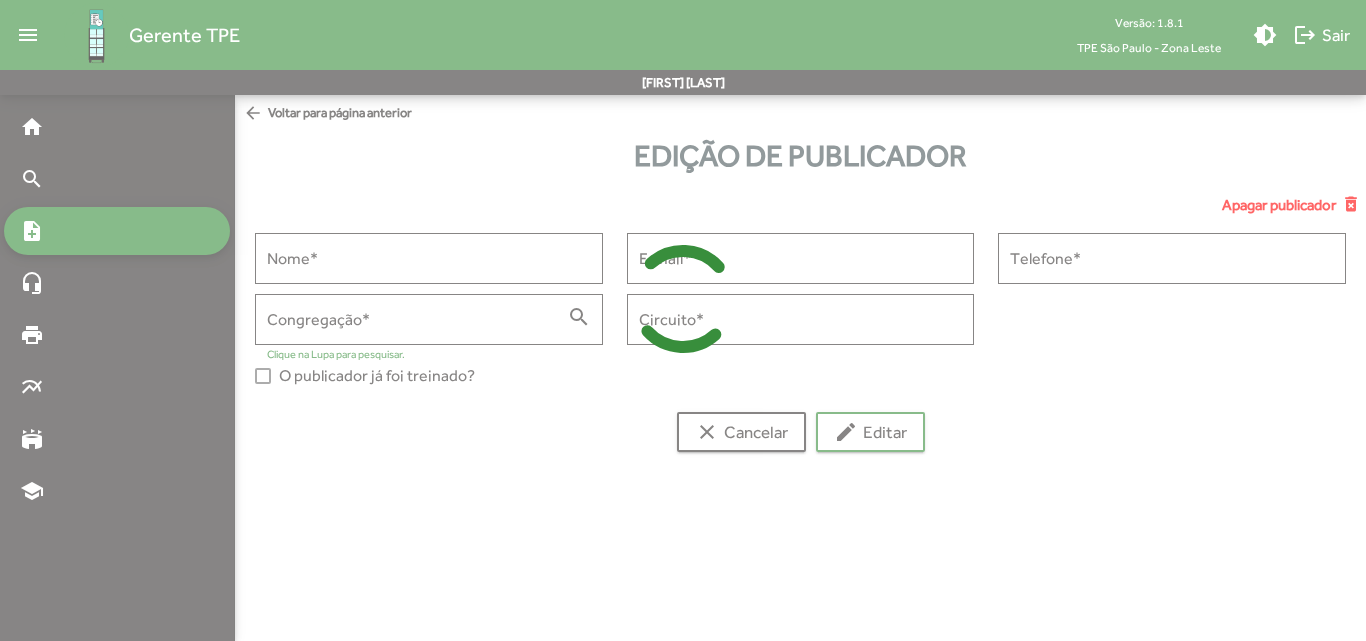 type on "**********" 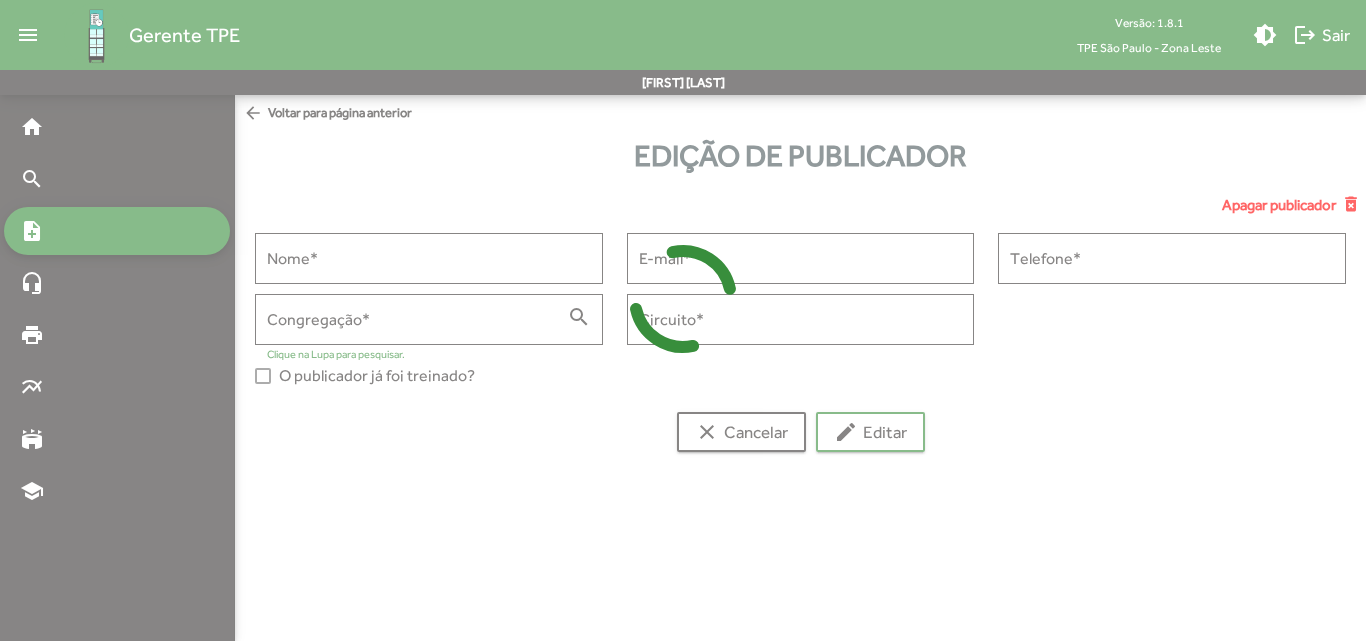 type on "**********" 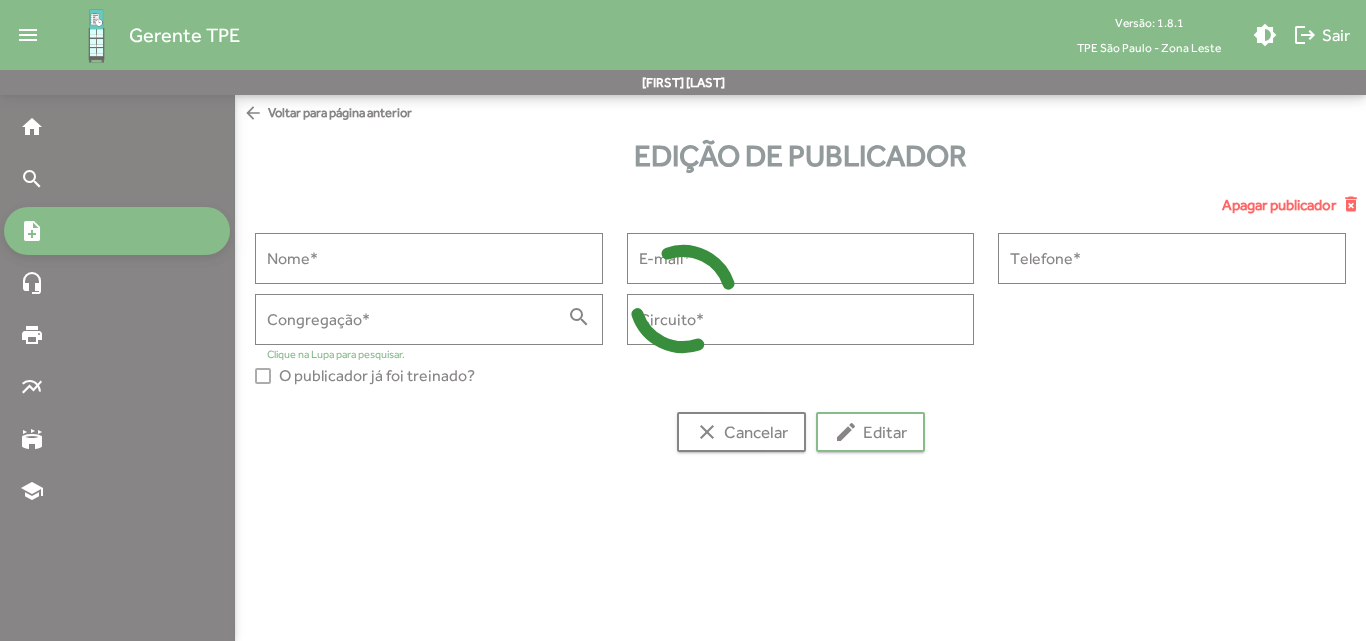 type on "*******" 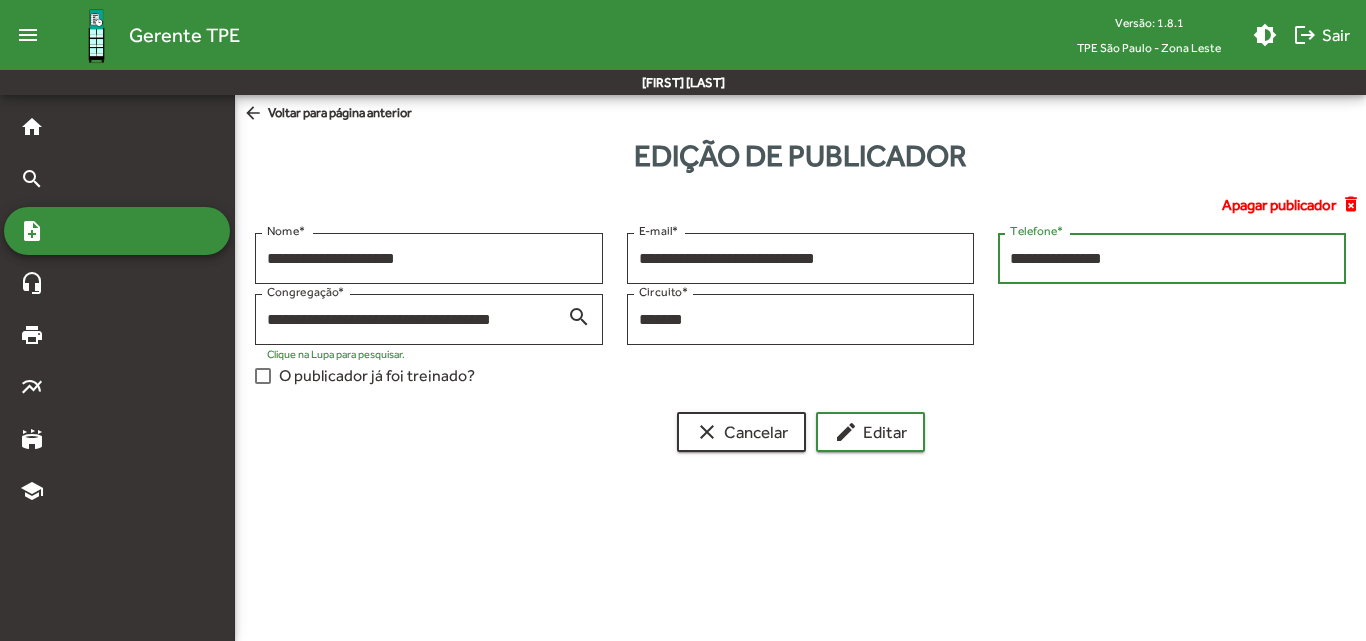 drag, startPoint x: 1161, startPoint y: 259, endPoint x: 1008, endPoint y: 265, distance: 153.1176 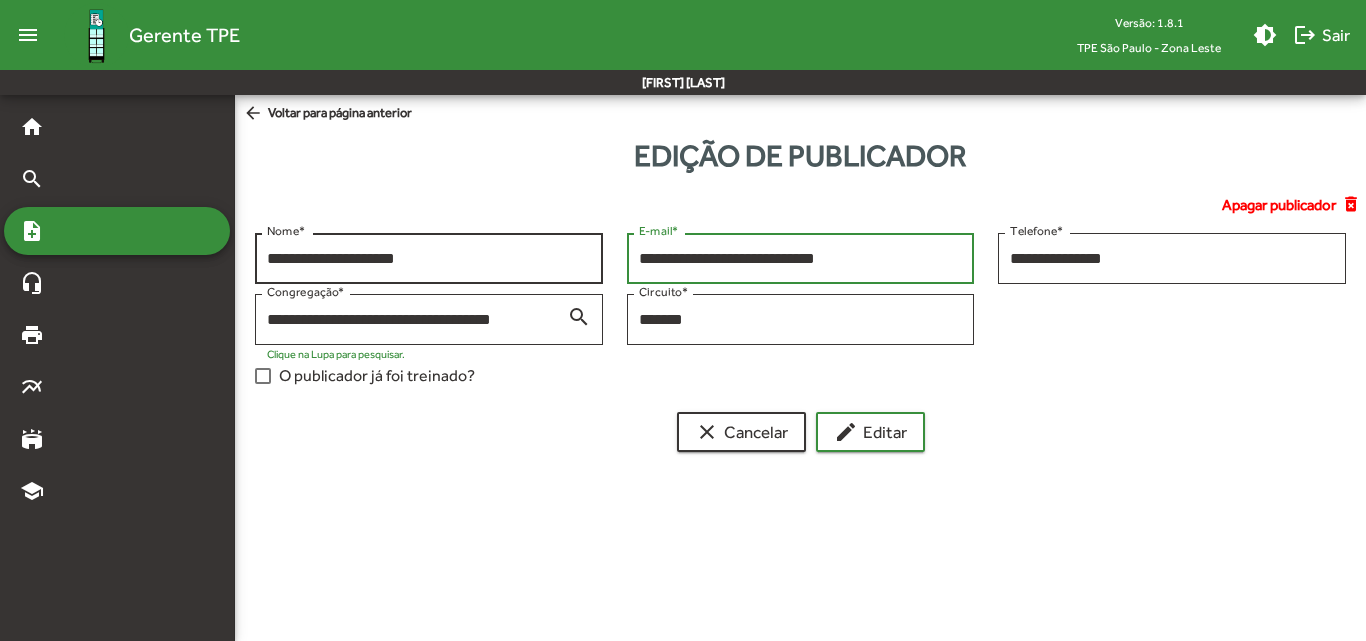 drag, startPoint x: 870, startPoint y: 264, endPoint x: 539, endPoint y: 260, distance: 331.02417 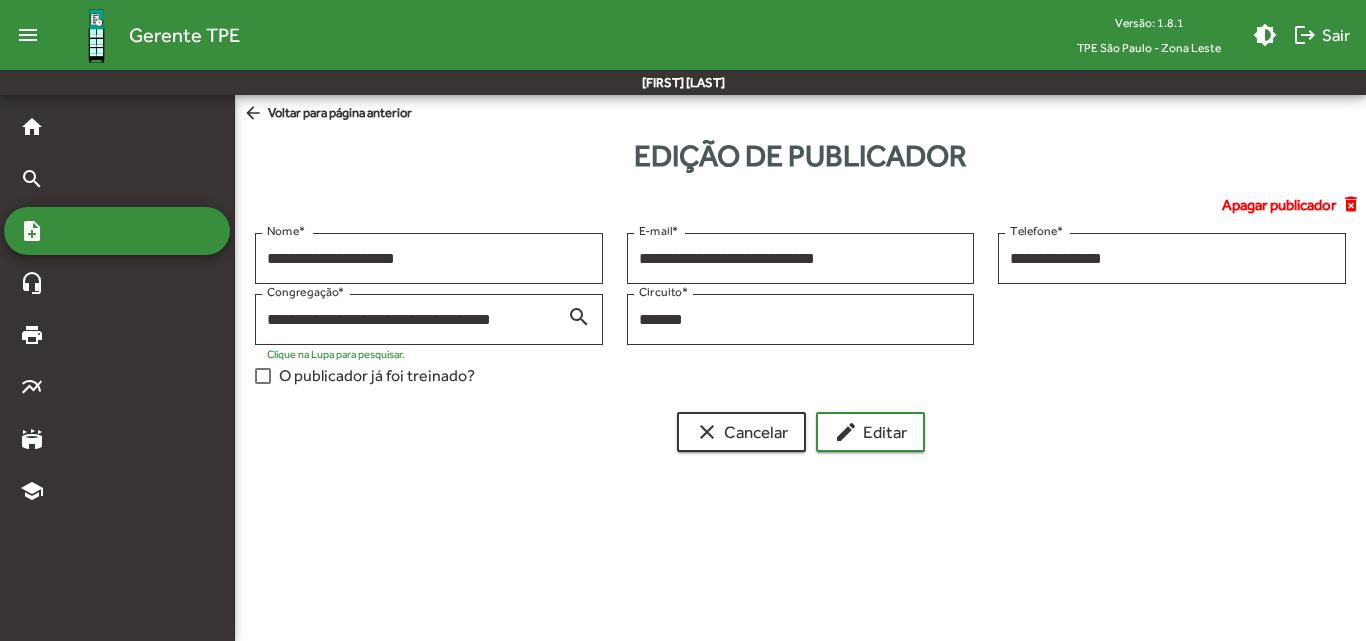 drag, startPoint x: 537, startPoint y: 320, endPoint x: 253, endPoint y: 314, distance: 284.0634 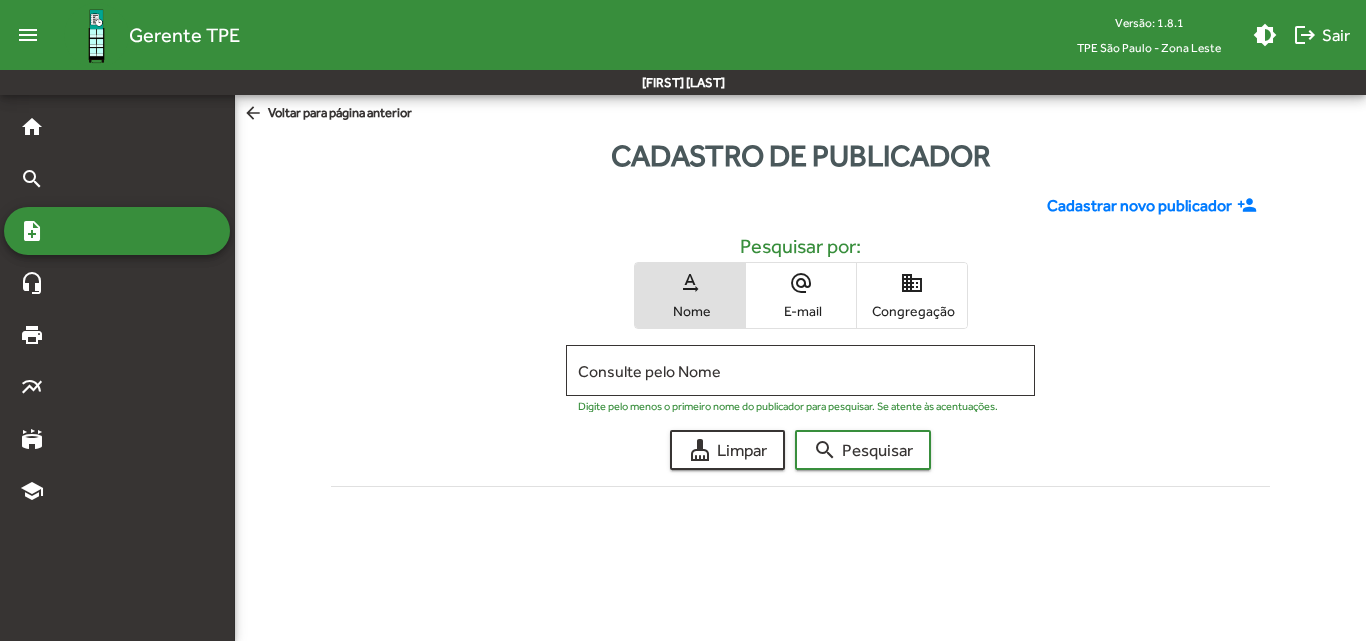 click on "domain" at bounding box center [912, 283] 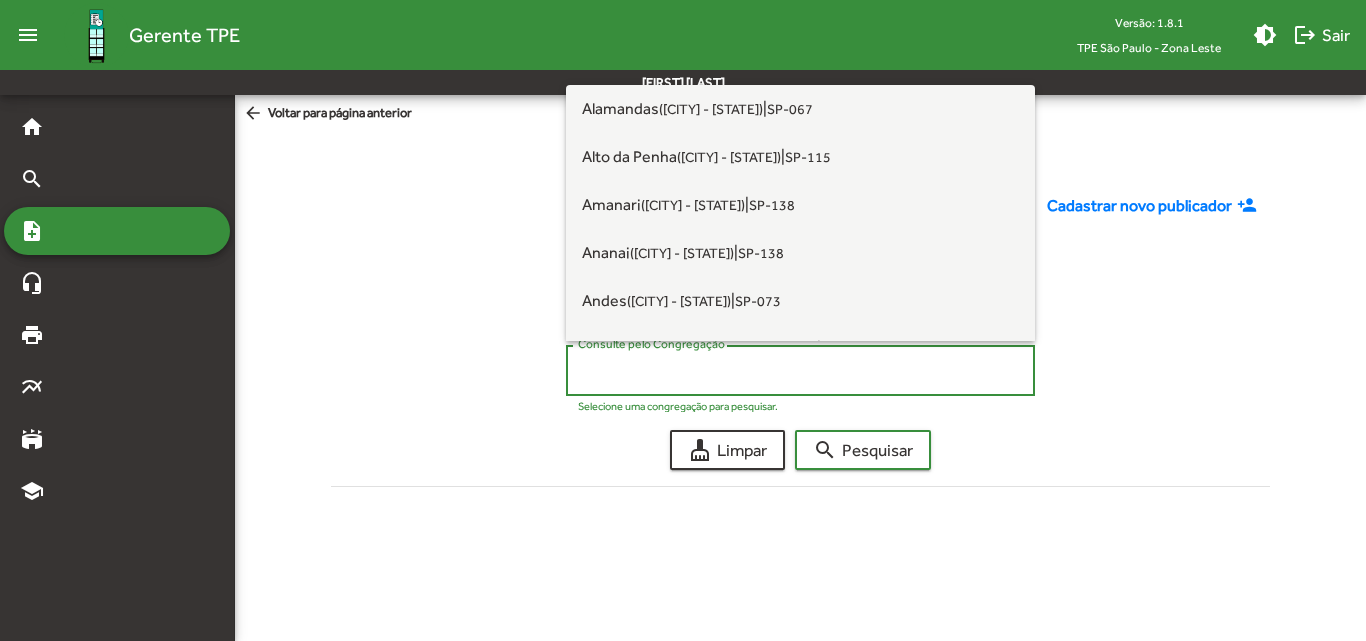click on "Consulte pelo Congregação" at bounding box center (800, 371) 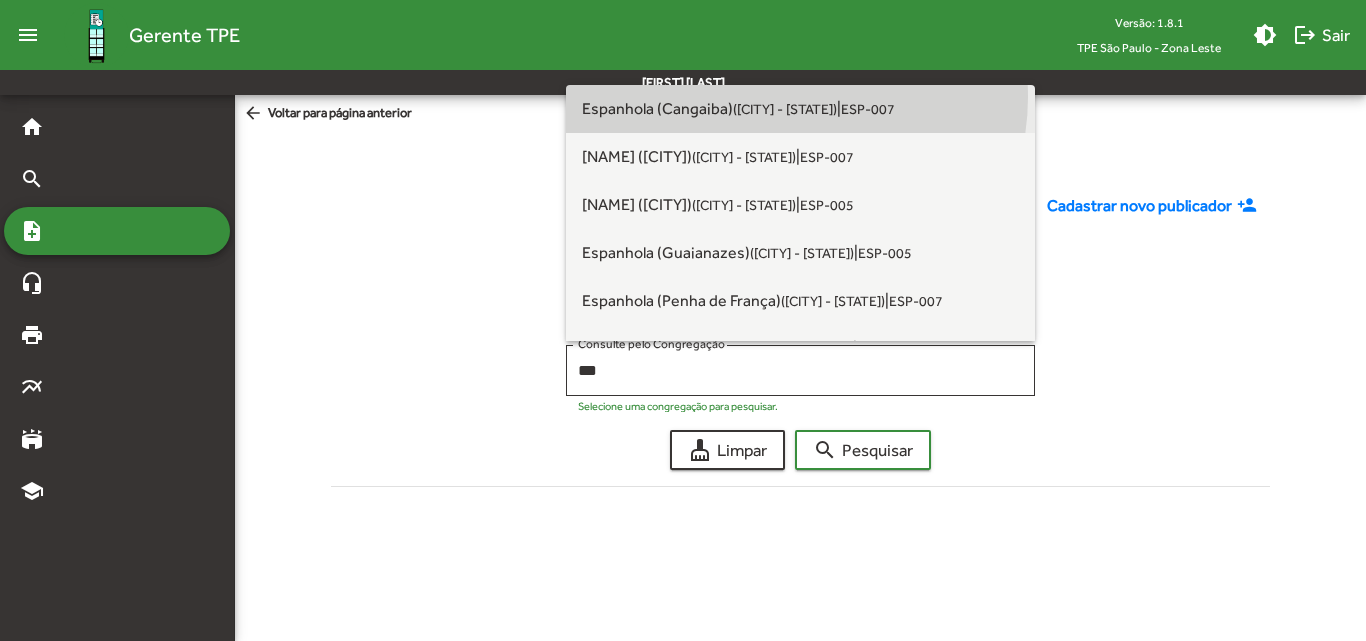 click on "[NAME] ([CITY] - [STATE]) | [CODE]" at bounding box center [800, 109] 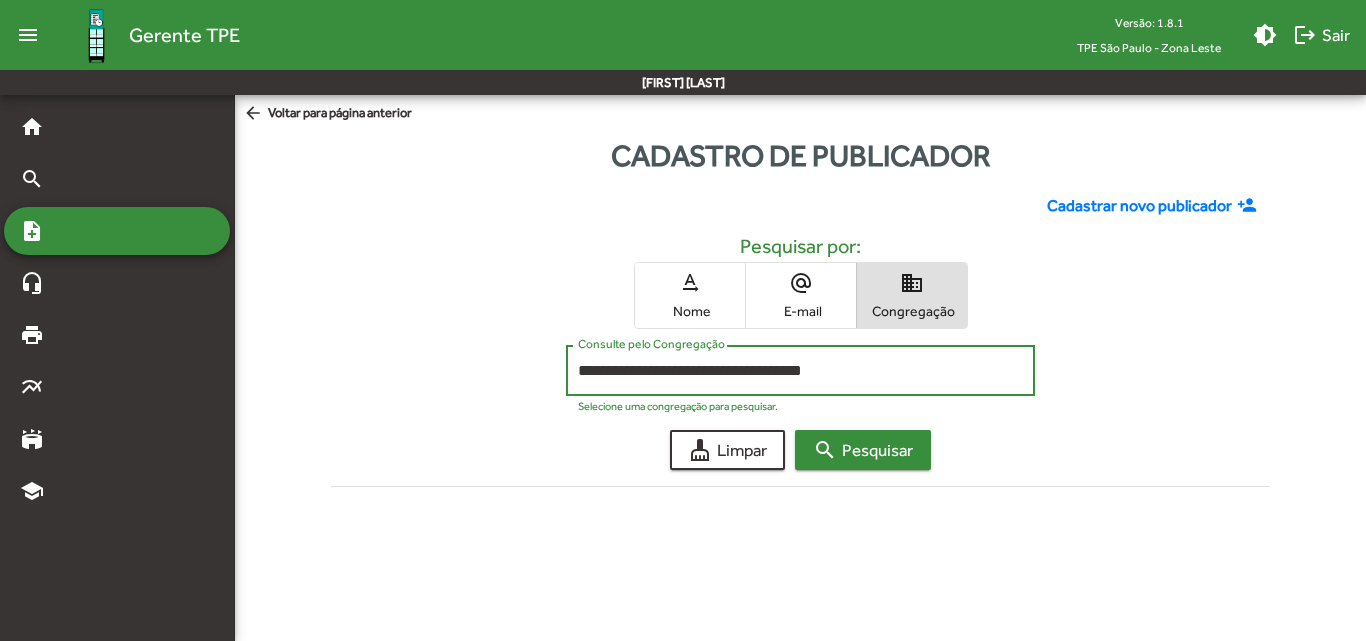 click on "search  Pesquisar" 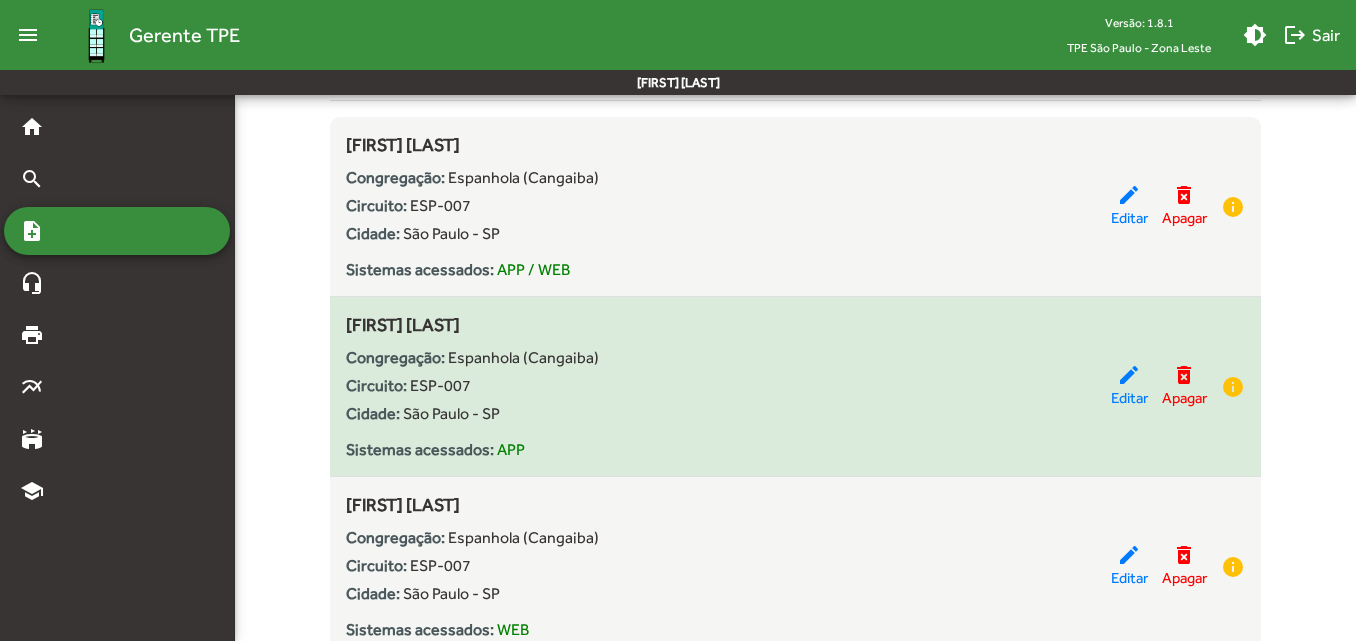 scroll, scrollTop: 400, scrollLeft: 0, axis: vertical 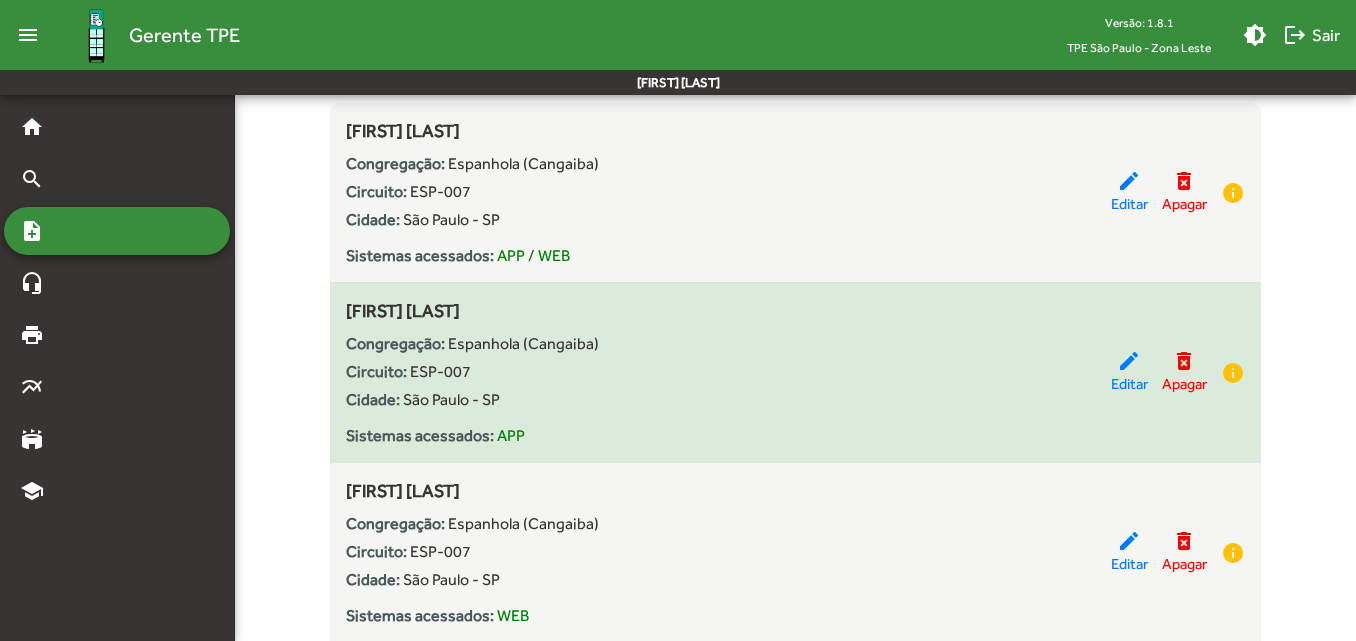 drag, startPoint x: 559, startPoint y: 311, endPoint x: 347, endPoint y: 312, distance: 212.00237 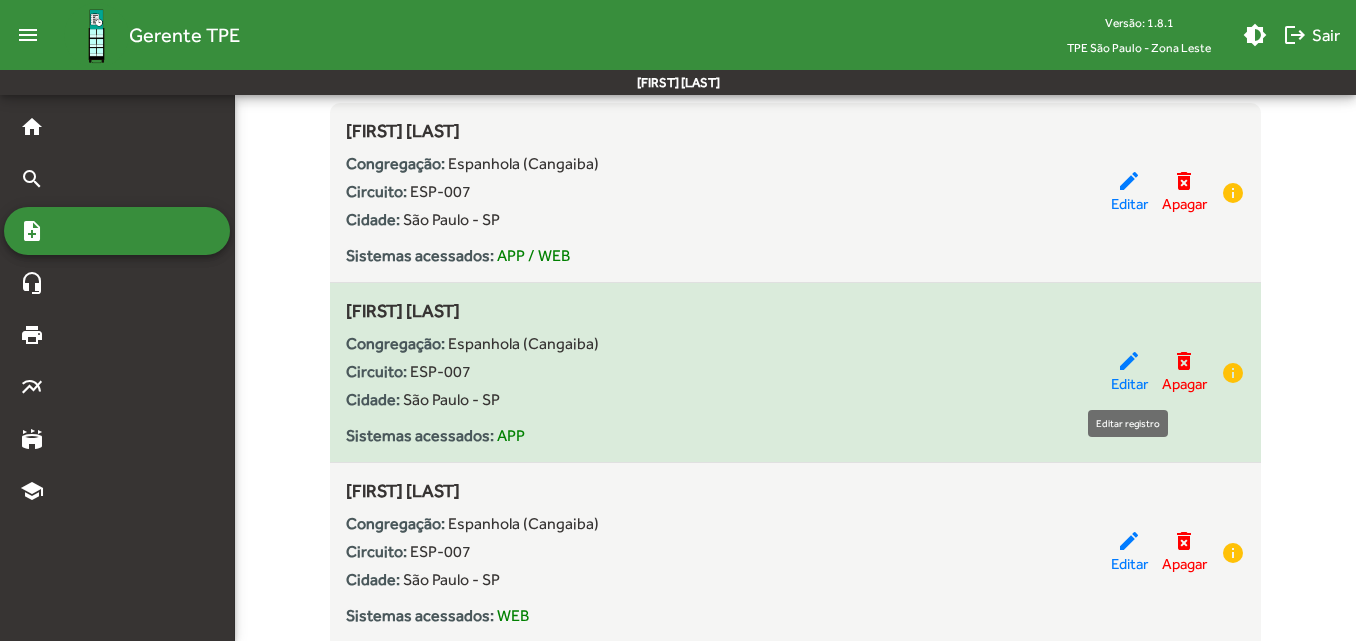 click on "Editar" 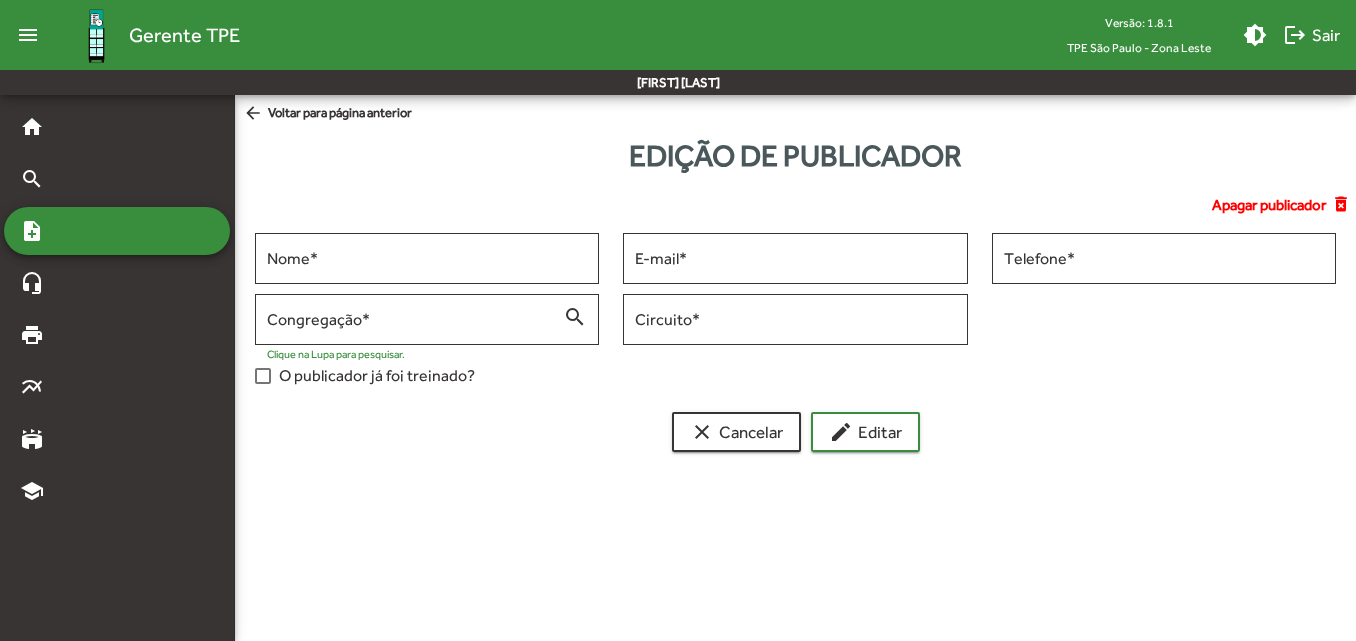 scroll, scrollTop: 0, scrollLeft: 0, axis: both 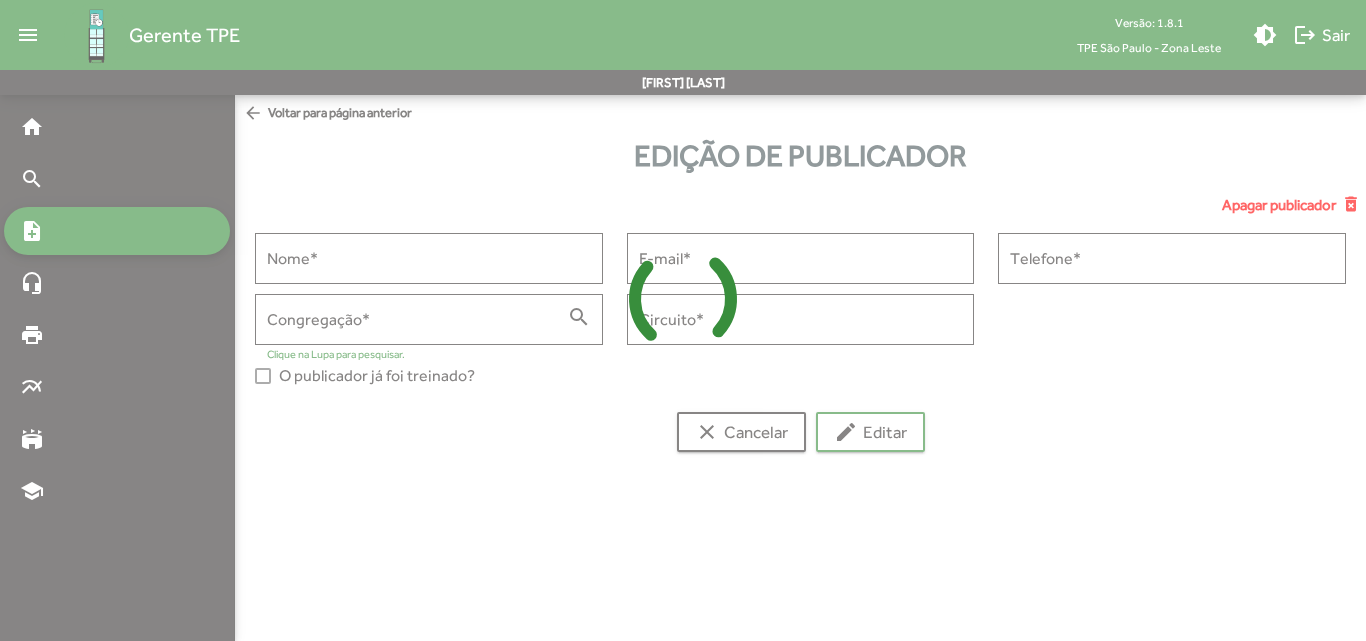 type on "**********" 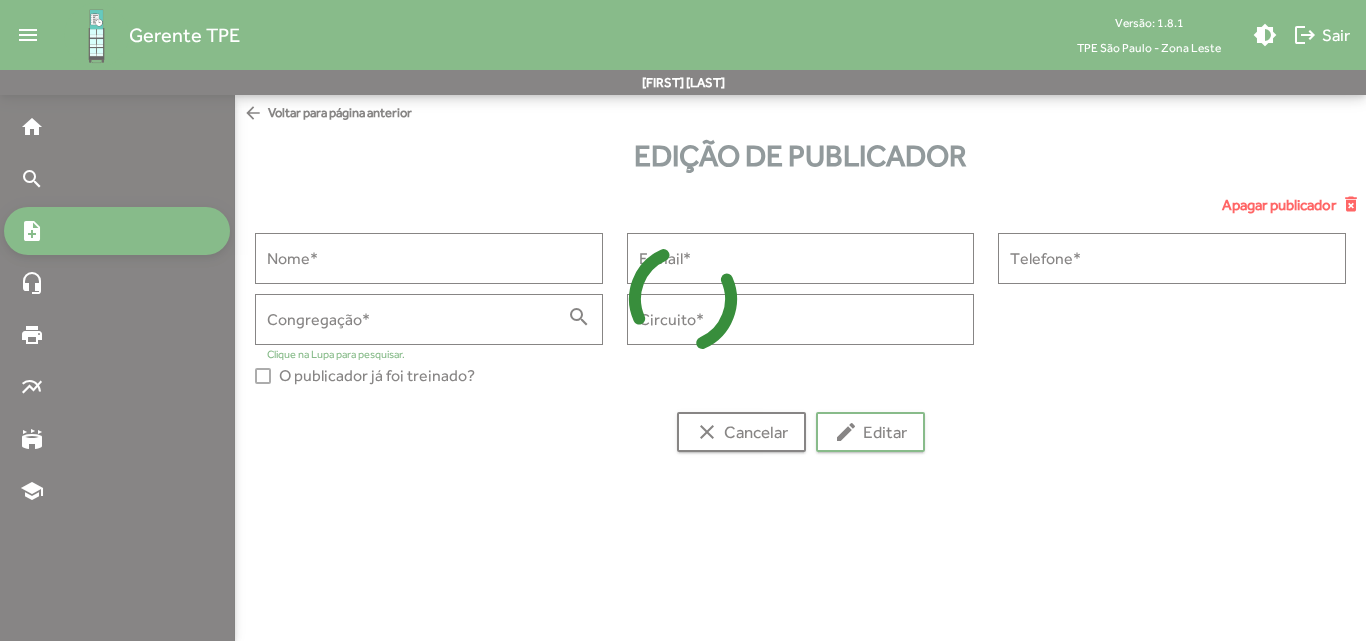 type on "**********" 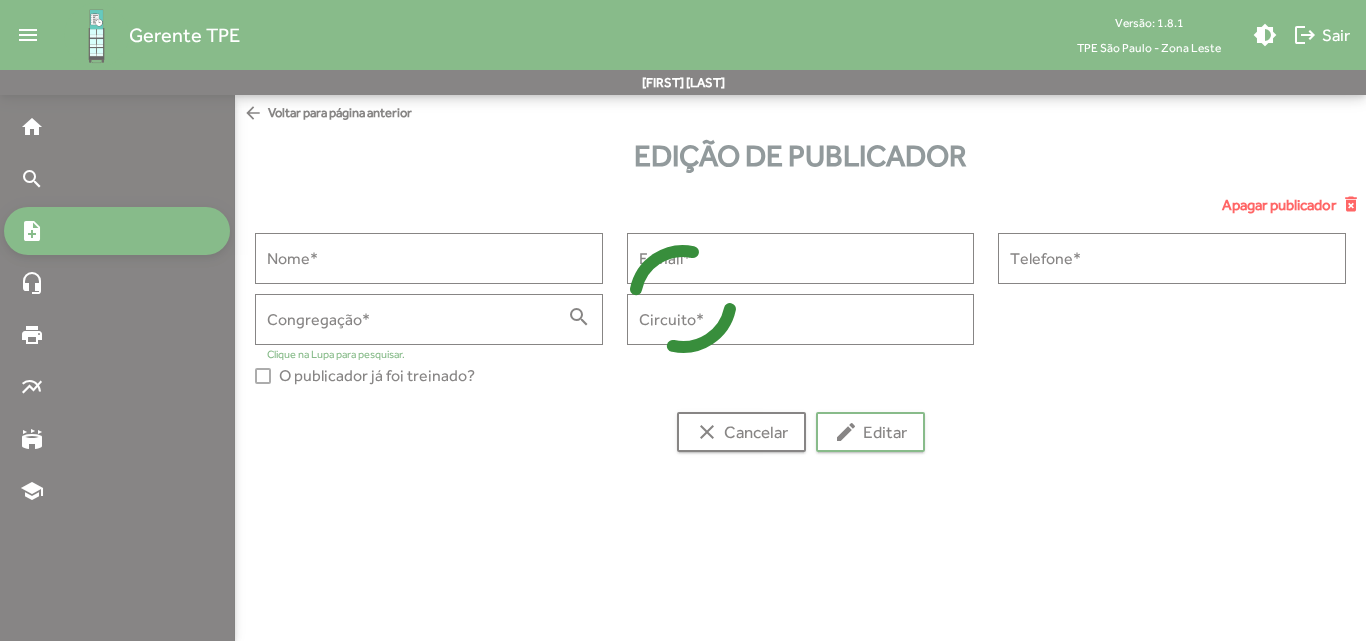 type on "**********" 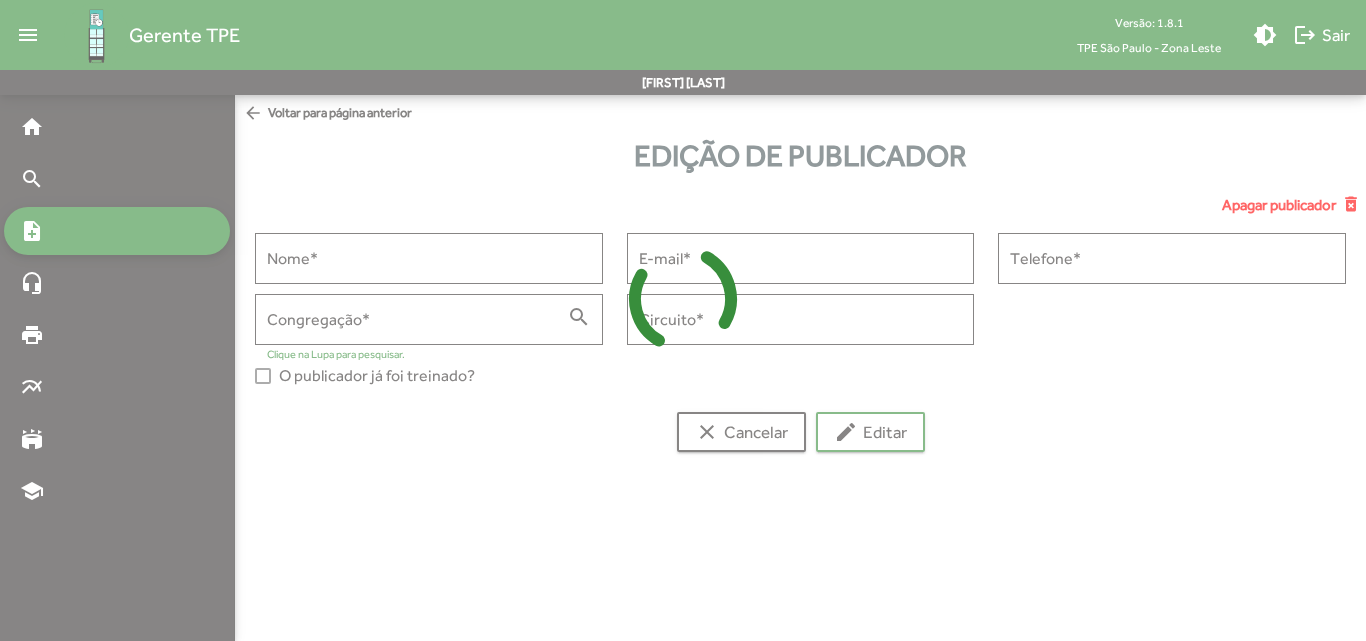 type on "**********" 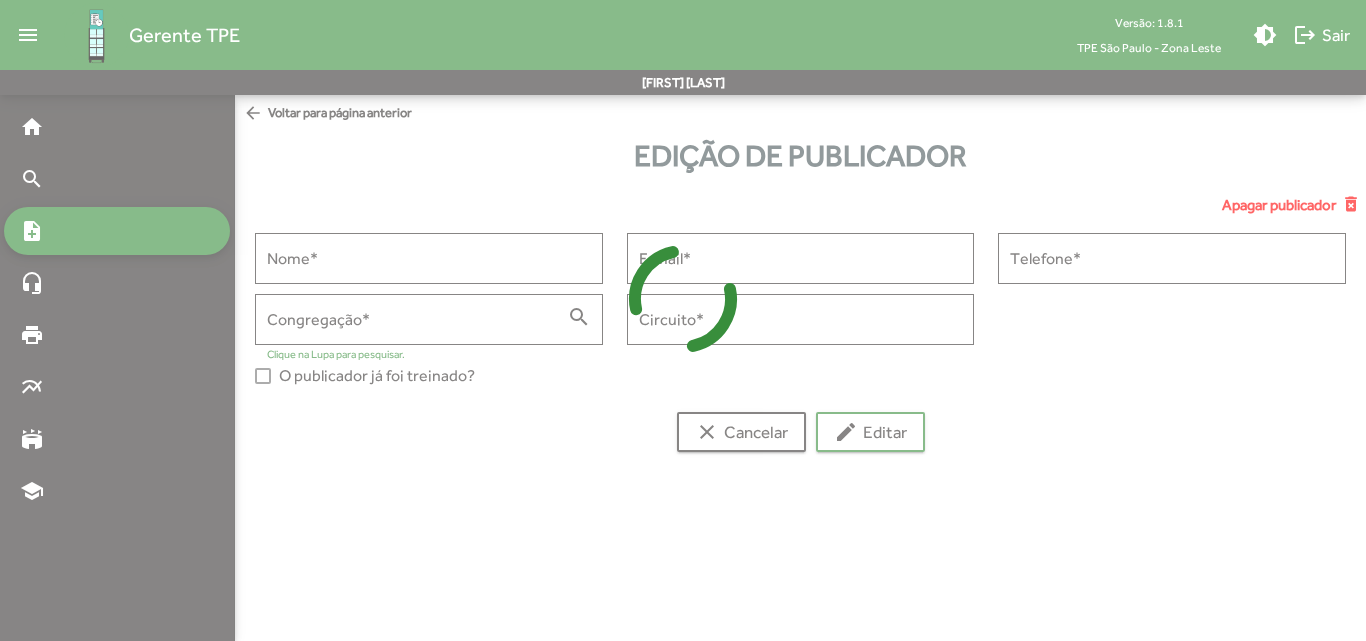 type on "*******" 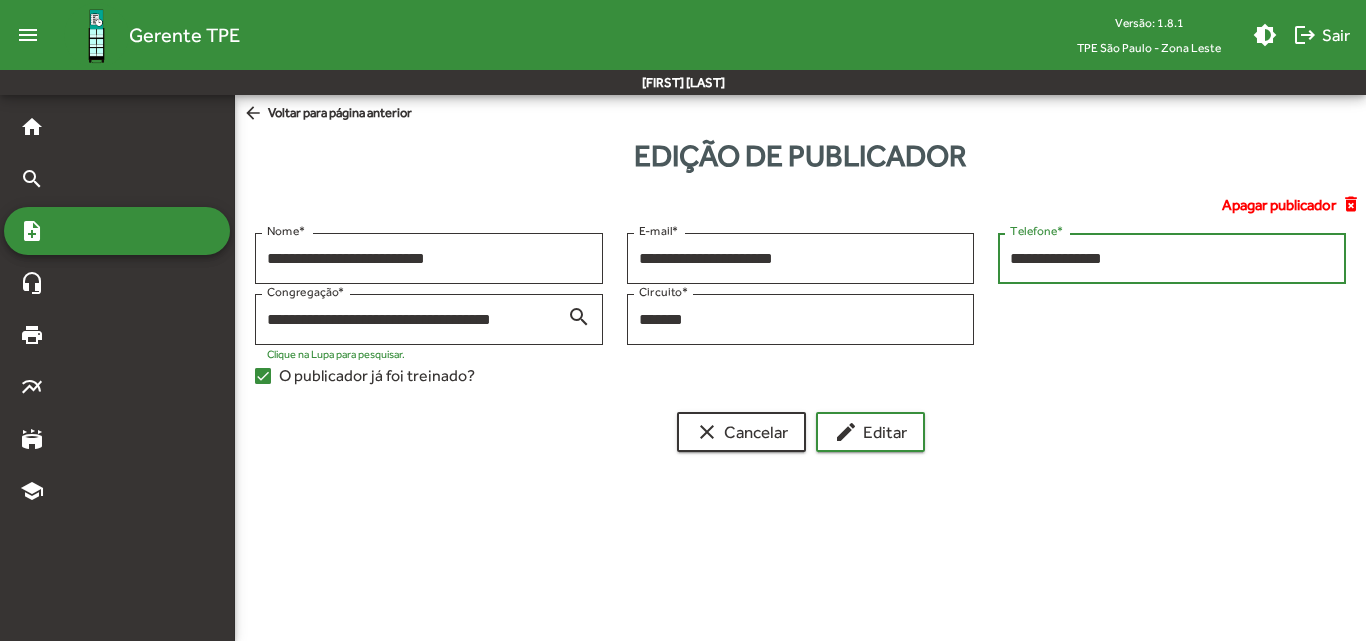 drag, startPoint x: 1130, startPoint y: 264, endPoint x: 1008, endPoint y: 265, distance: 122.0041 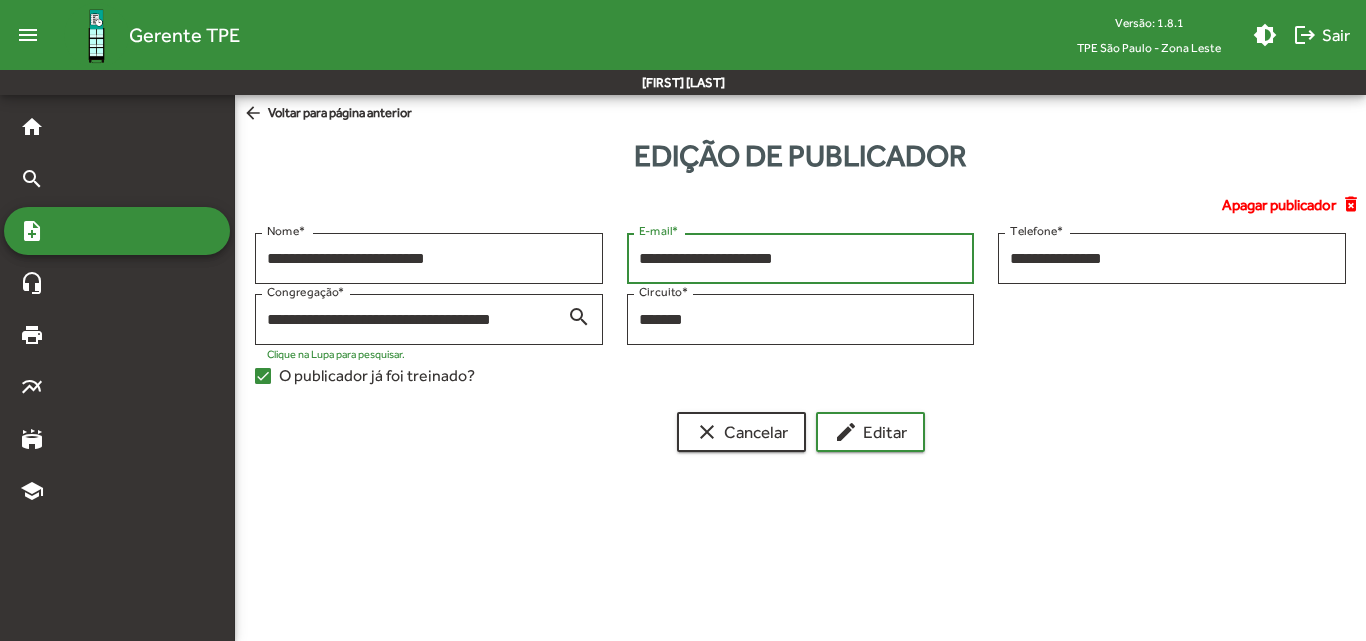 drag, startPoint x: 827, startPoint y: 258, endPoint x: 625, endPoint y: 251, distance: 202.12125 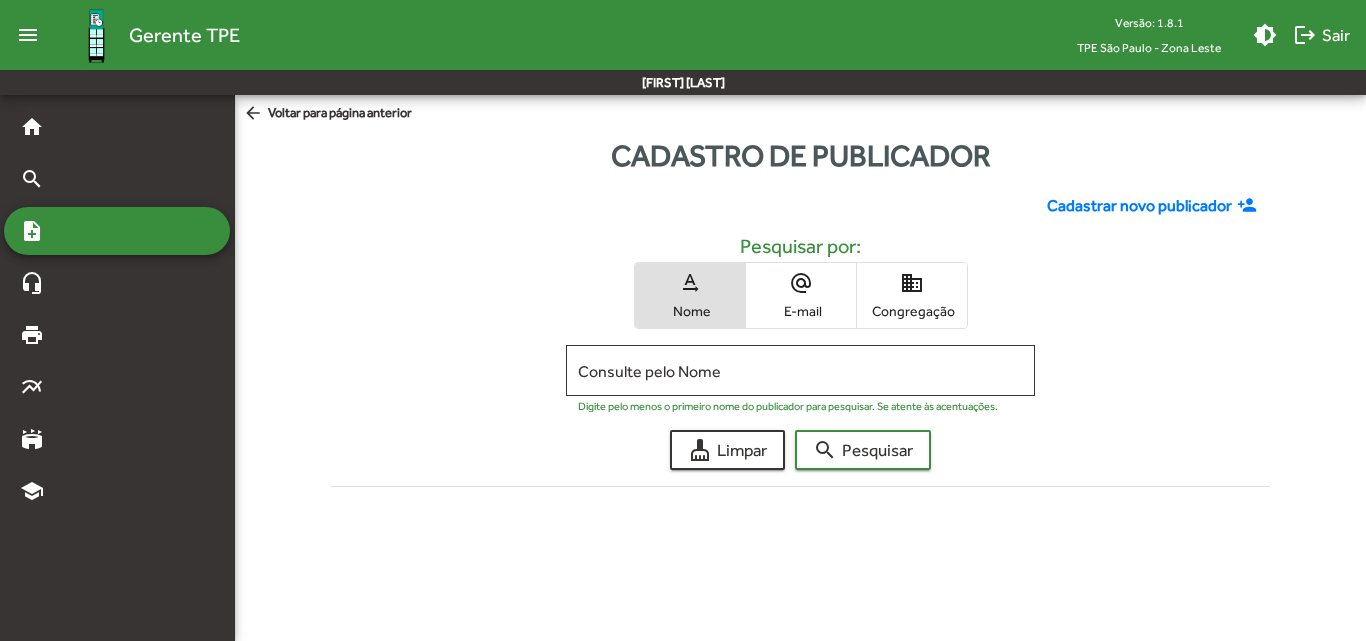 click on "domain Congregação" at bounding box center [912, 295] 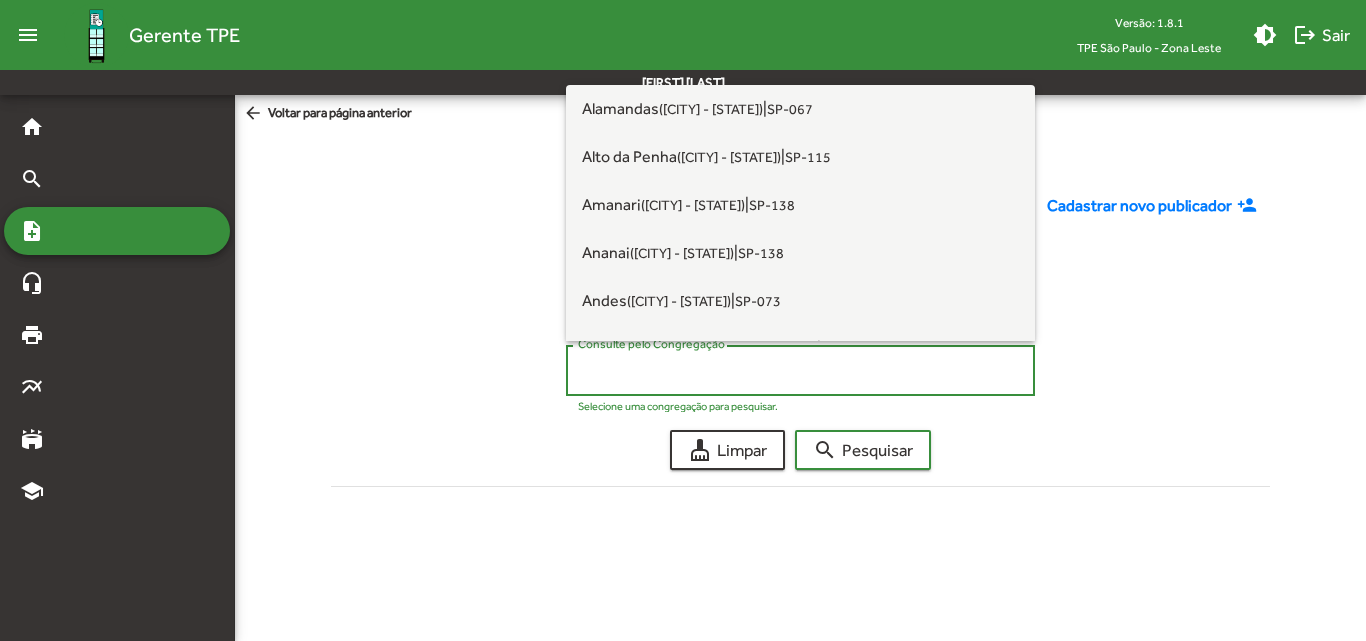 click on "Consulte pelo Congregação" at bounding box center [800, 371] 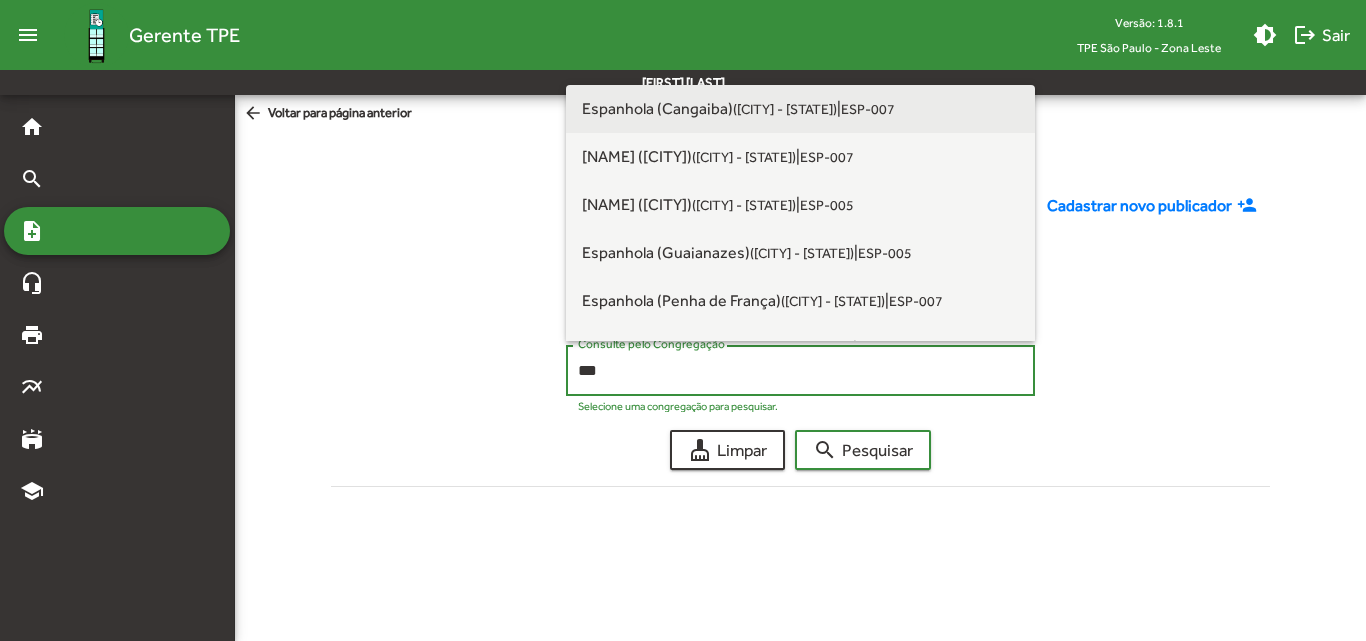 click on "([CITY] - [STATE])" at bounding box center (785, 109) 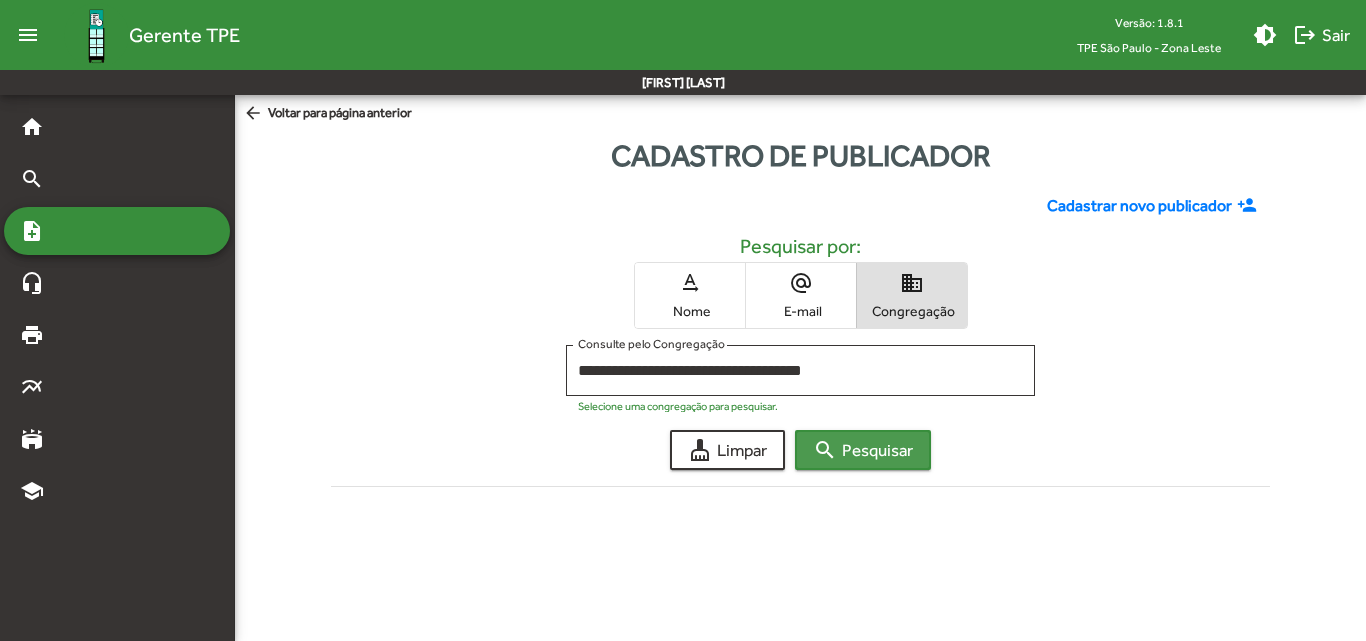 click on "search  Pesquisar" 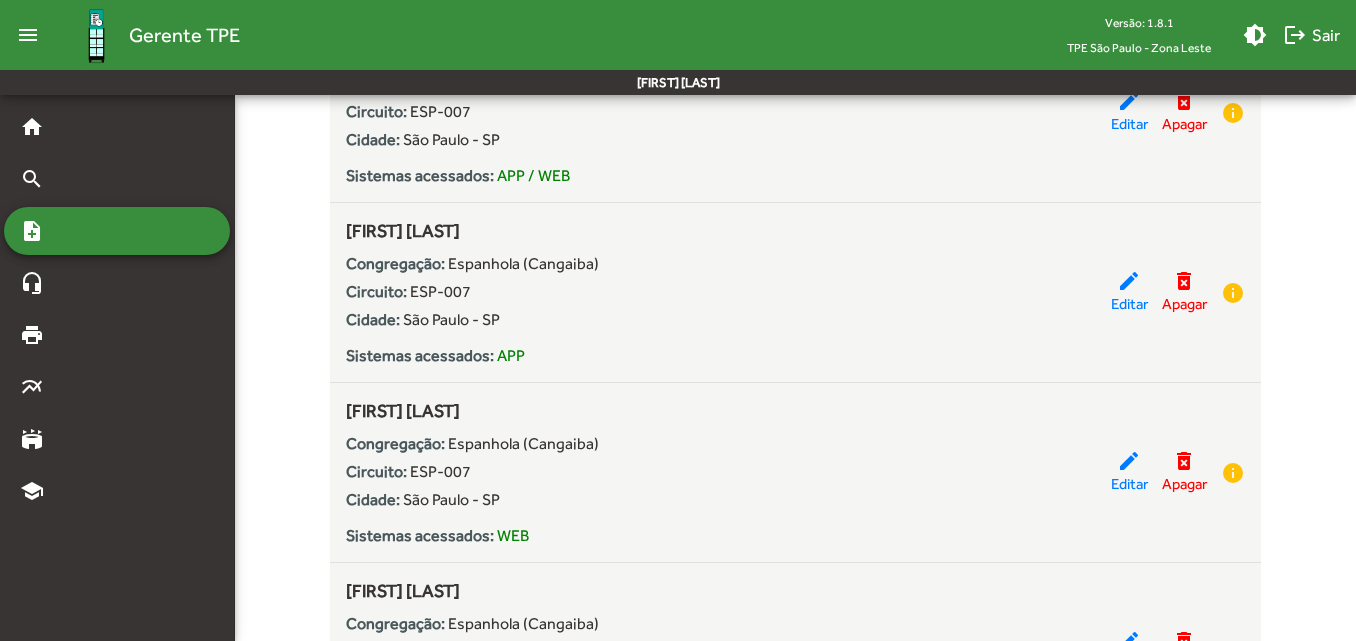 scroll, scrollTop: 500, scrollLeft: 0, axis: vertical 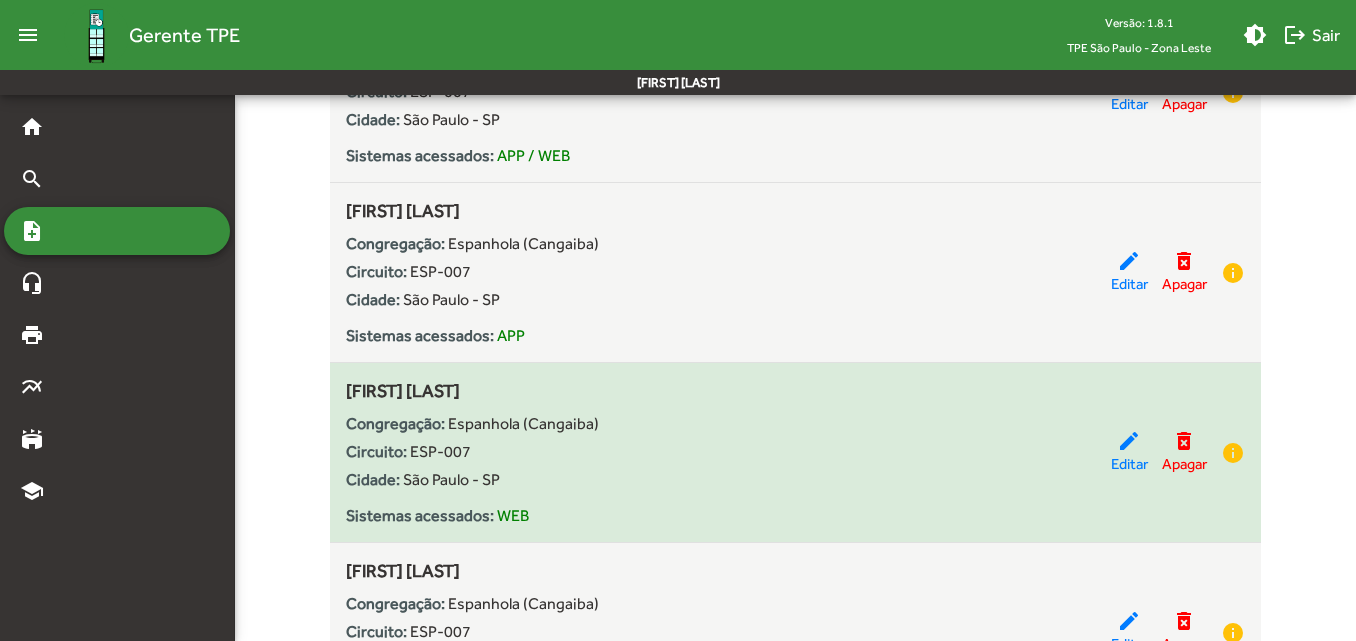 drag, startPoint x: 606, startPoint y: 392, endPoint x: 333, endPoint y: 384, distance: 273.1172 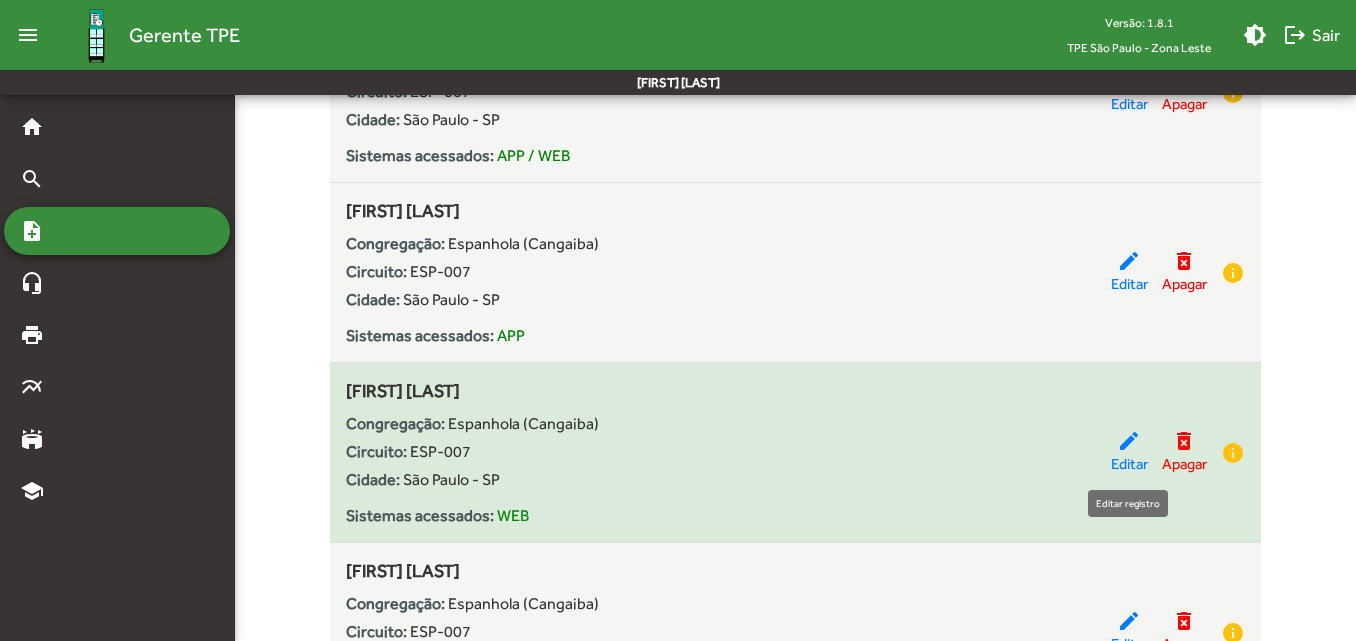 click on "Editar" 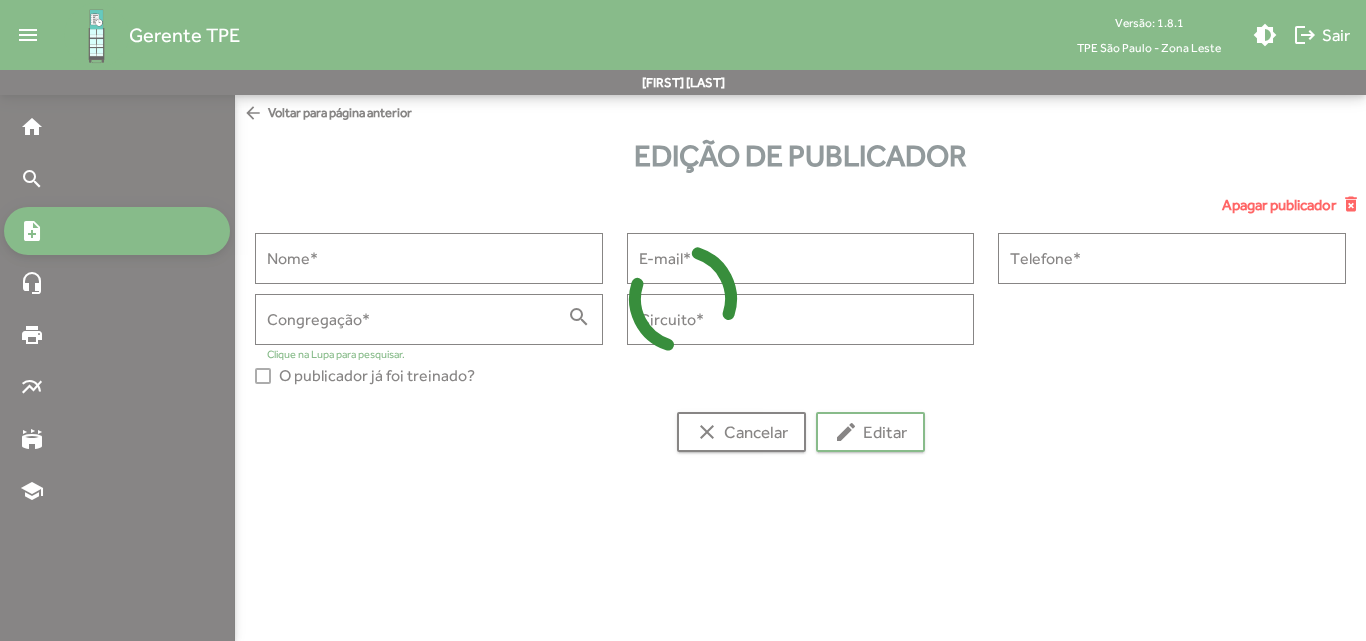 type on "**********" 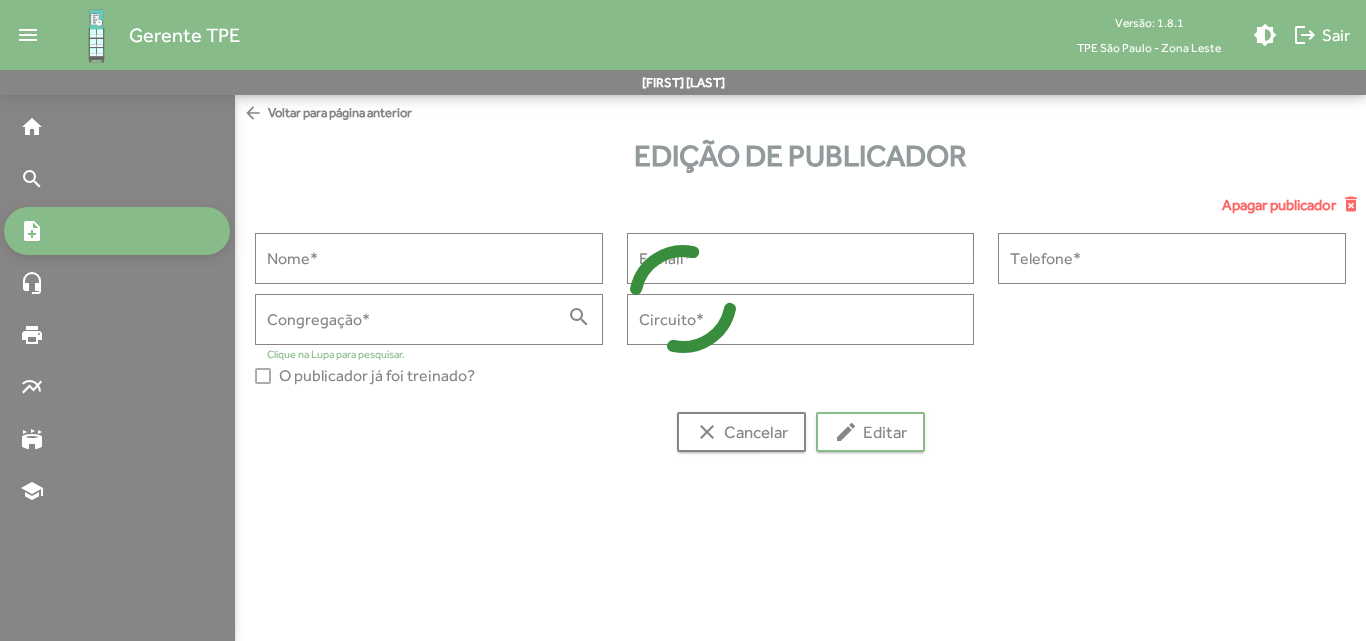 type on "**********" 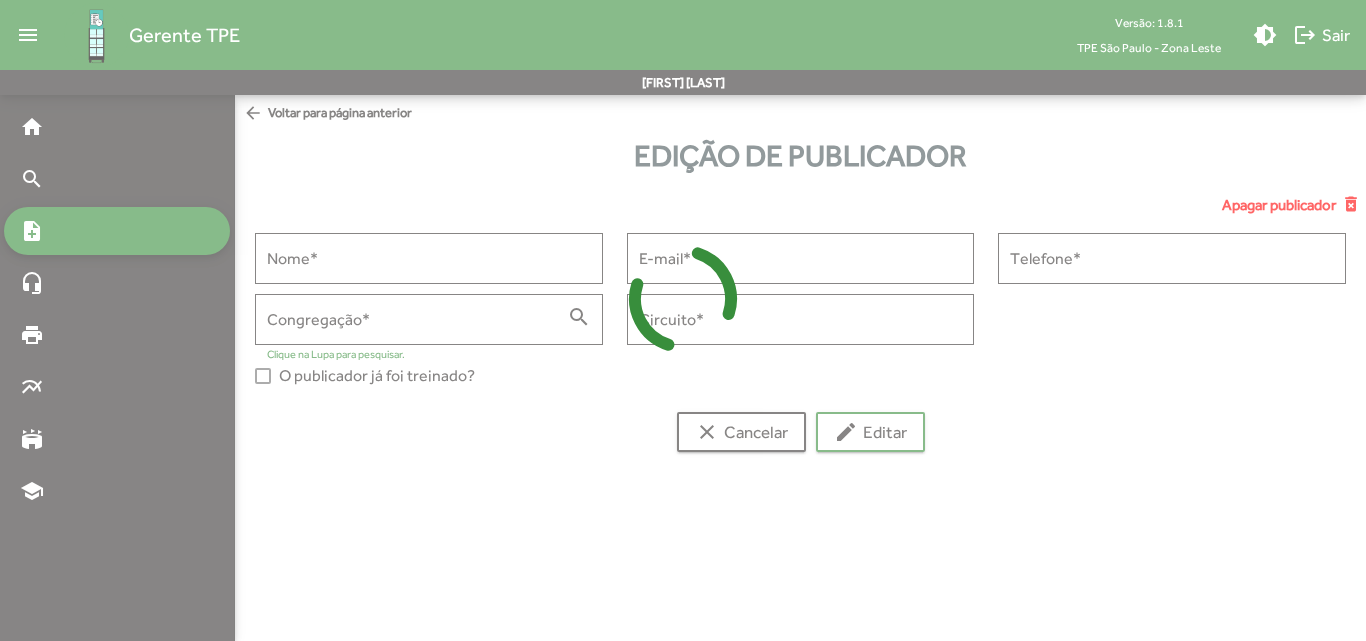 type on "**********" 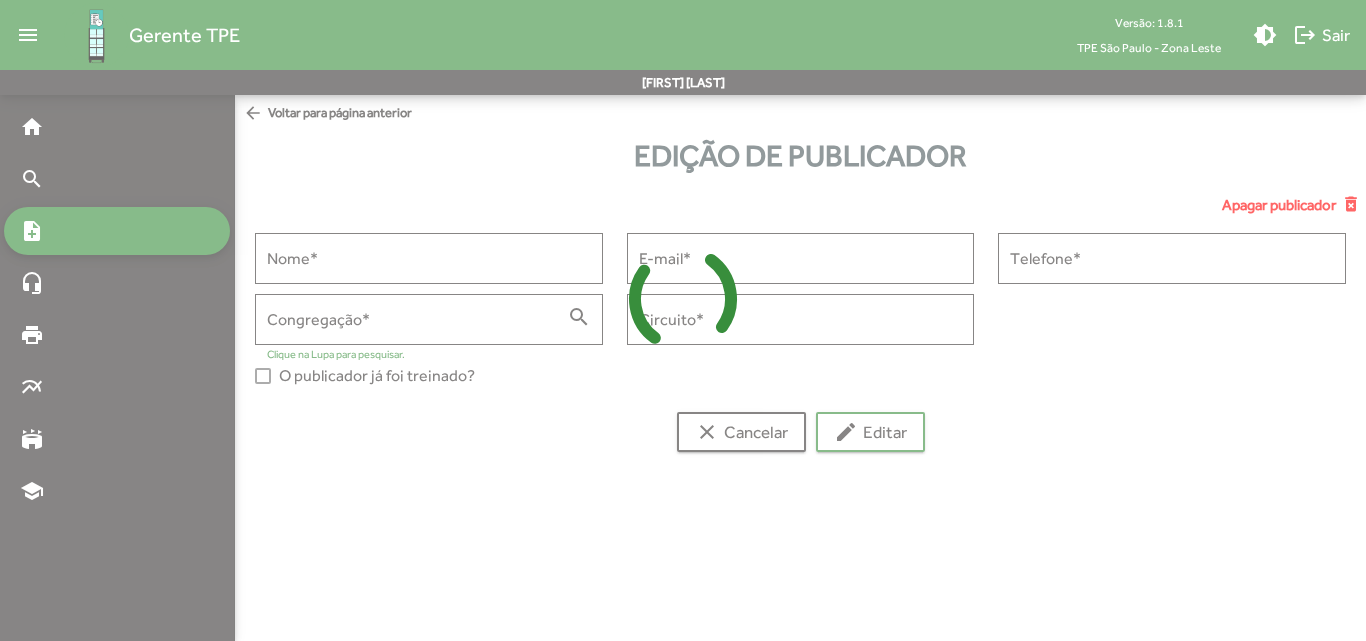 type on "**********" 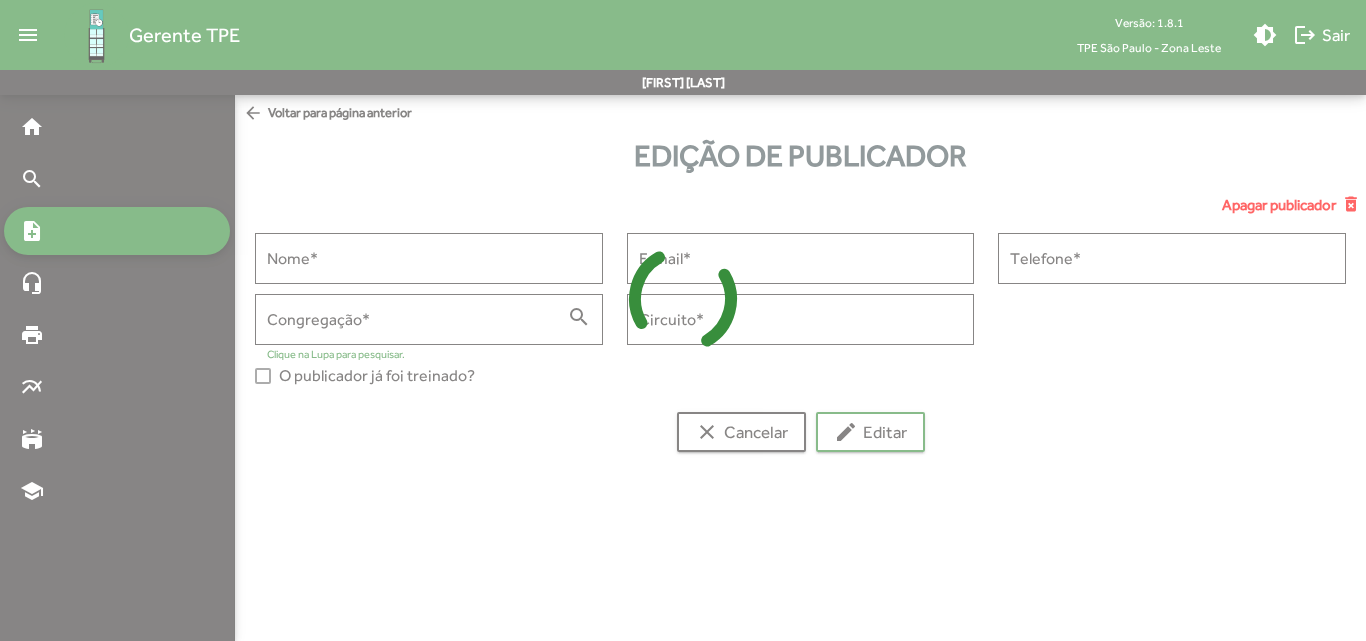 type on "*******" 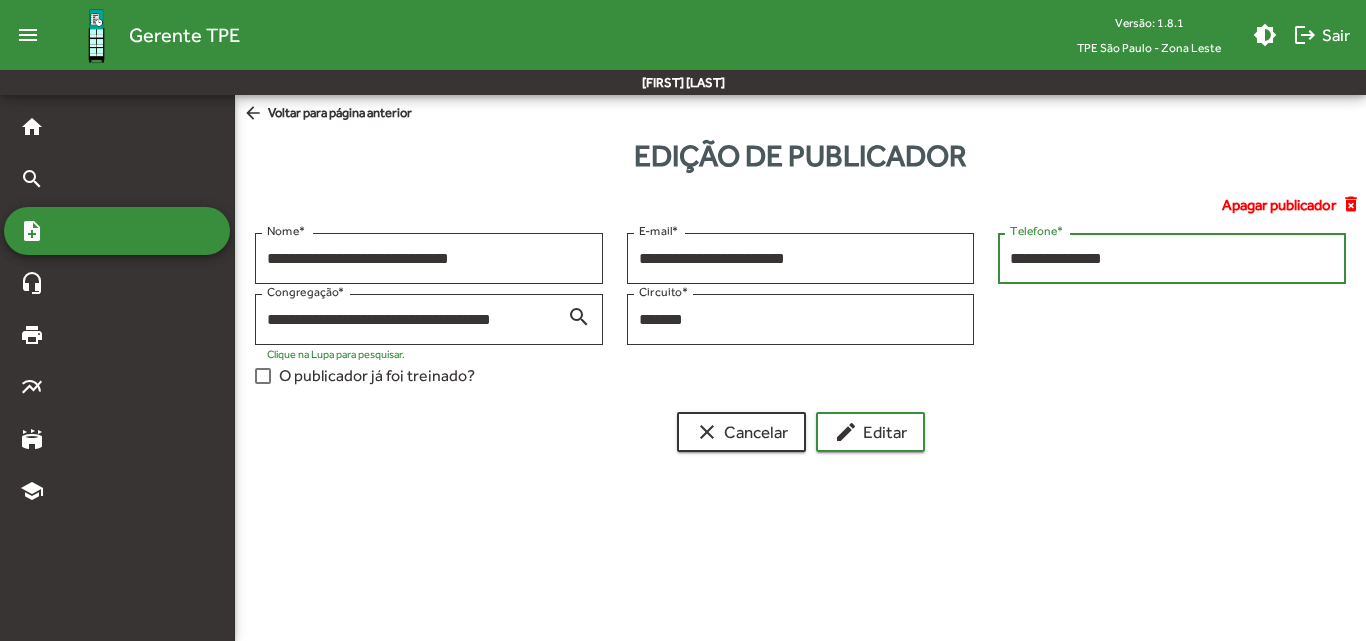 drag, startPoint x: 1147, startPoint y: 260, endPoint x: 1002, endPoint y: 260, distance: 145 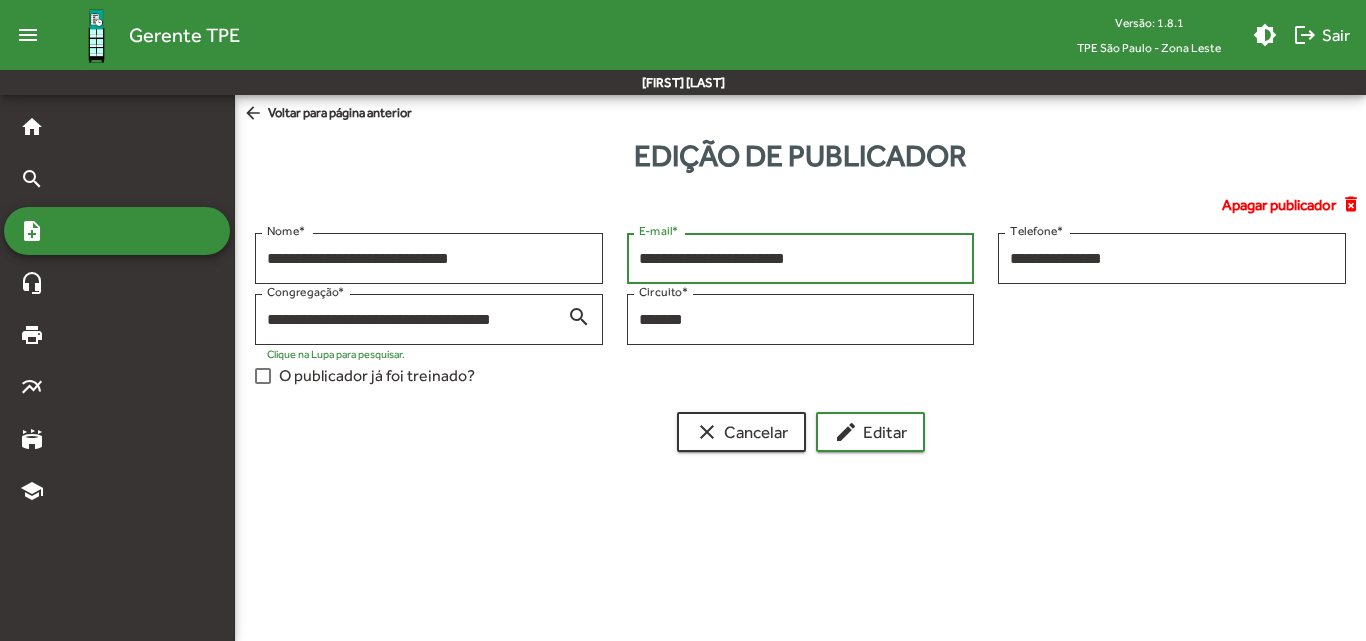 drag, startPoint x: 833, startPoint y: 261, endPoint x: 634, endPoint y: 264, distance: 199.02261 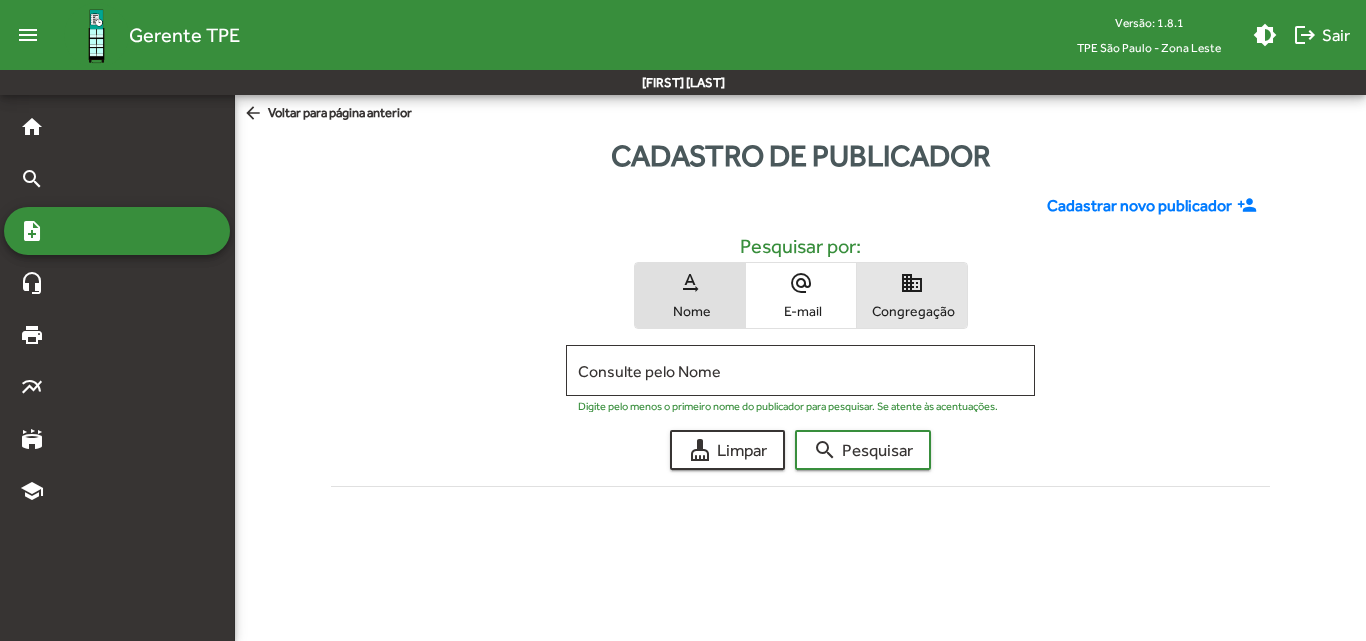 click on "Congregação" at bounding box center (912, 311) 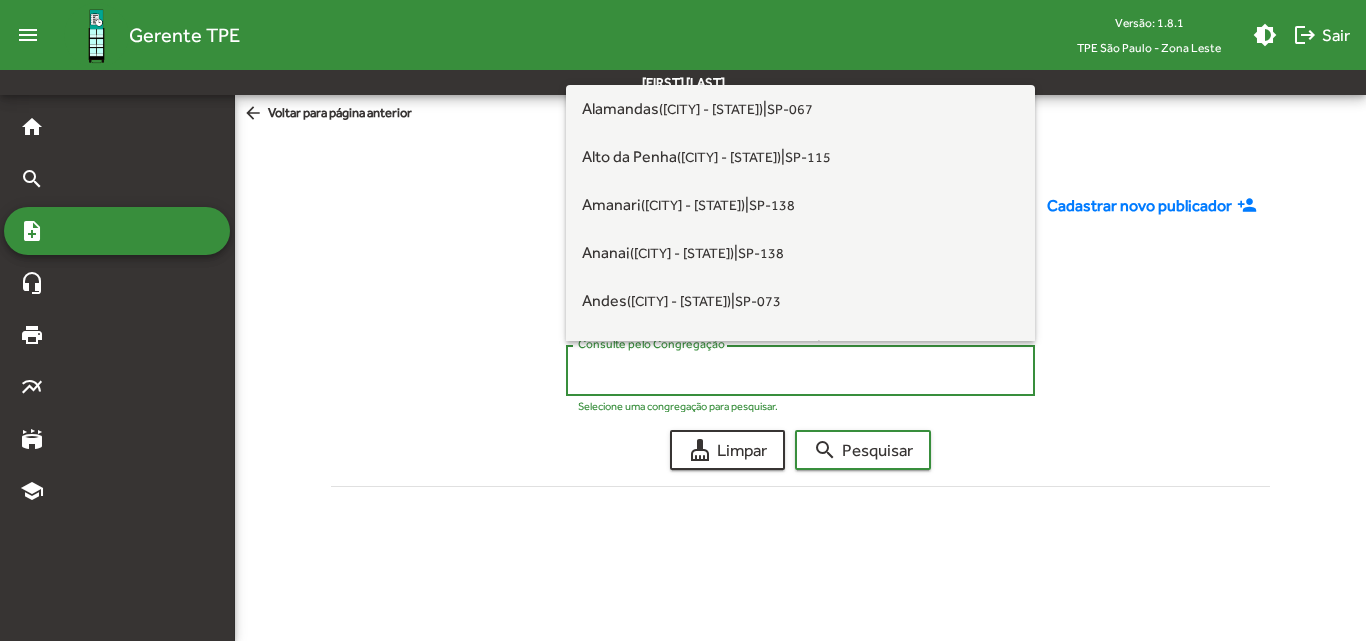 click on "Consulte pelo Congregação" at bounding box center (800, 371) 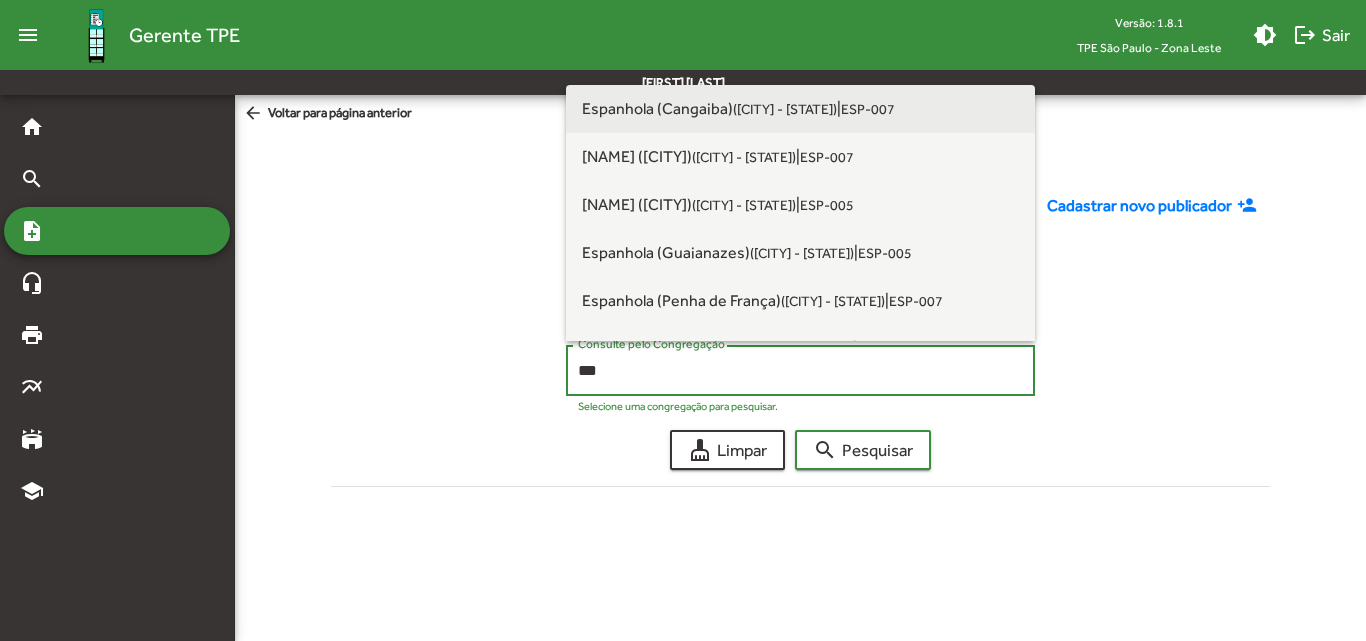 click on "([CITY] - [STATE])" at bounding box center (785, 109) 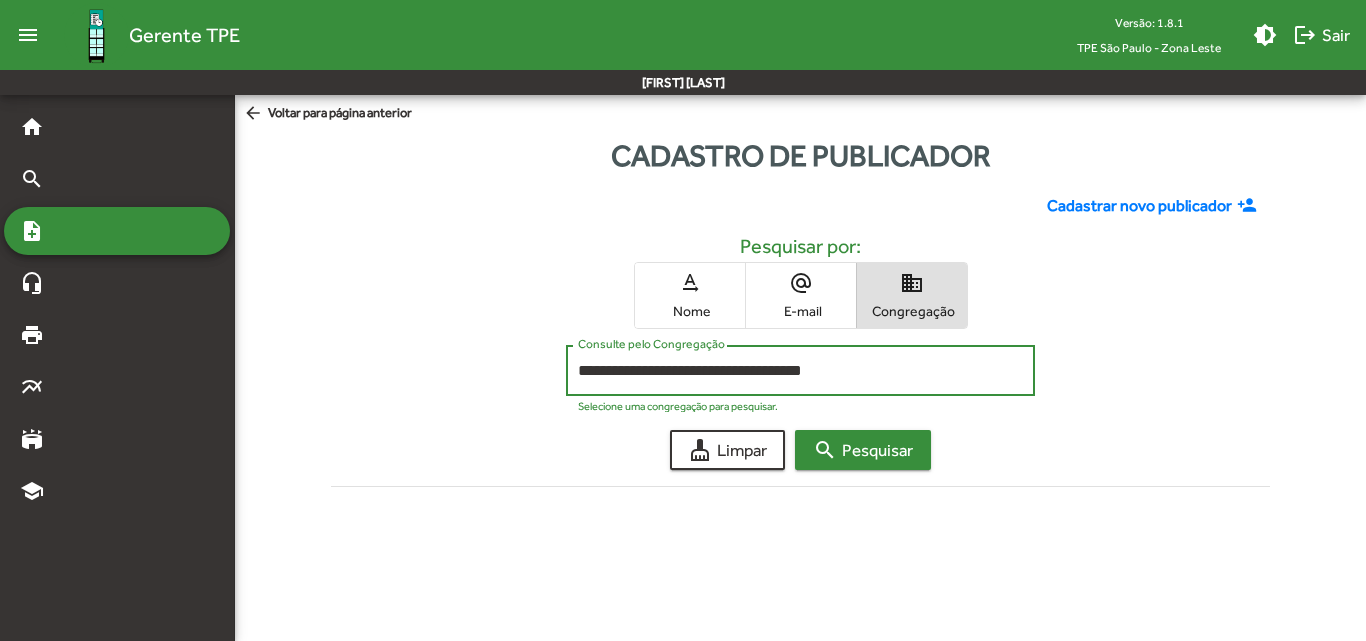 click on "search  Pesquisar" 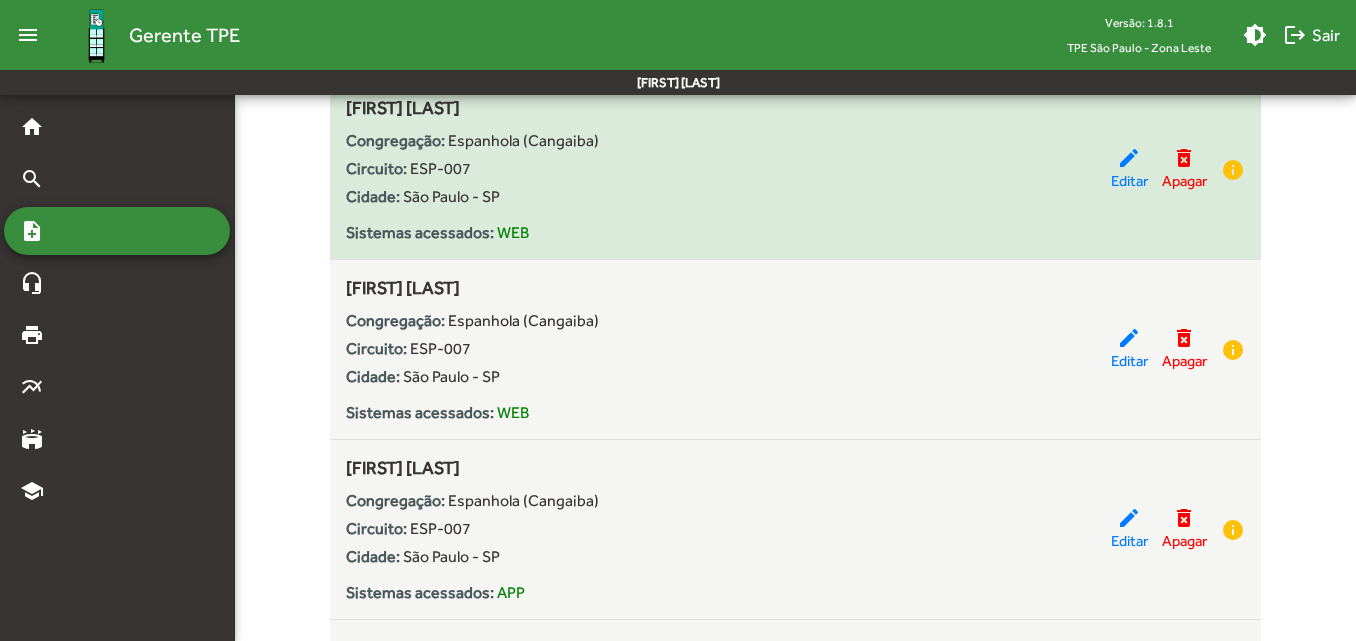 scroll, scrollTop: 800, scrollLeft: 0, axis: vertical 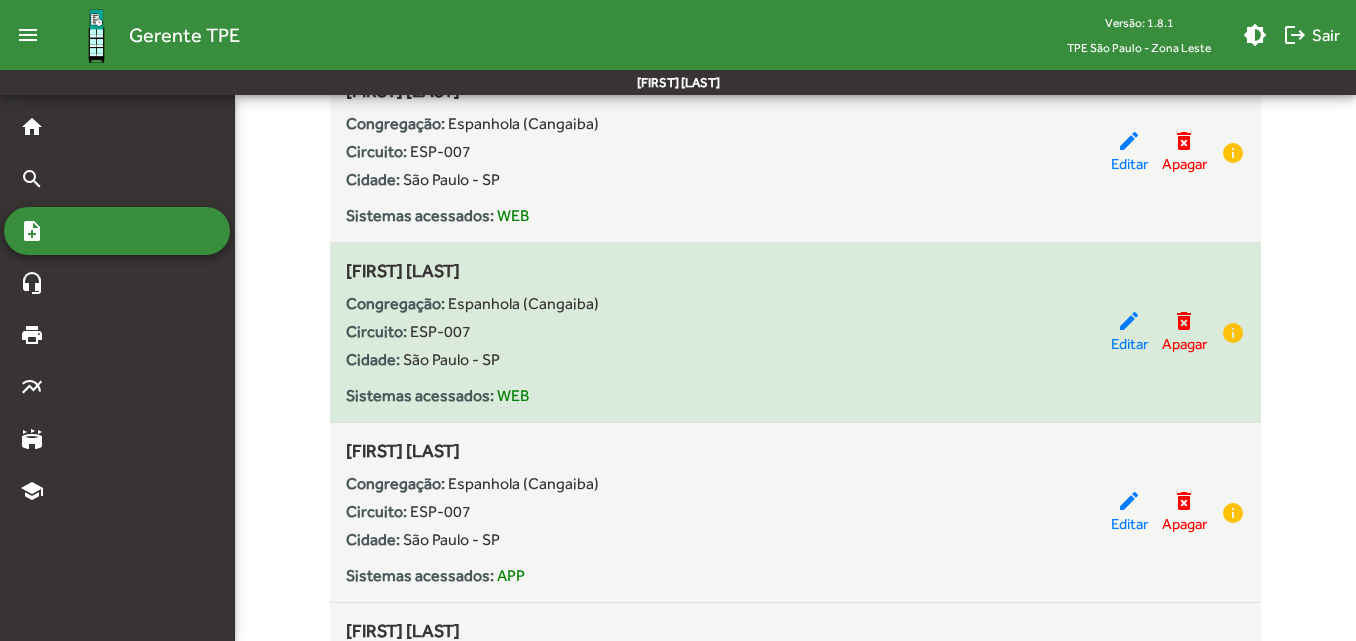 drag, startPoint x: 569, startPoint y: 270, endPoint x: 346, endPoint y: 263, distance: 223.10983 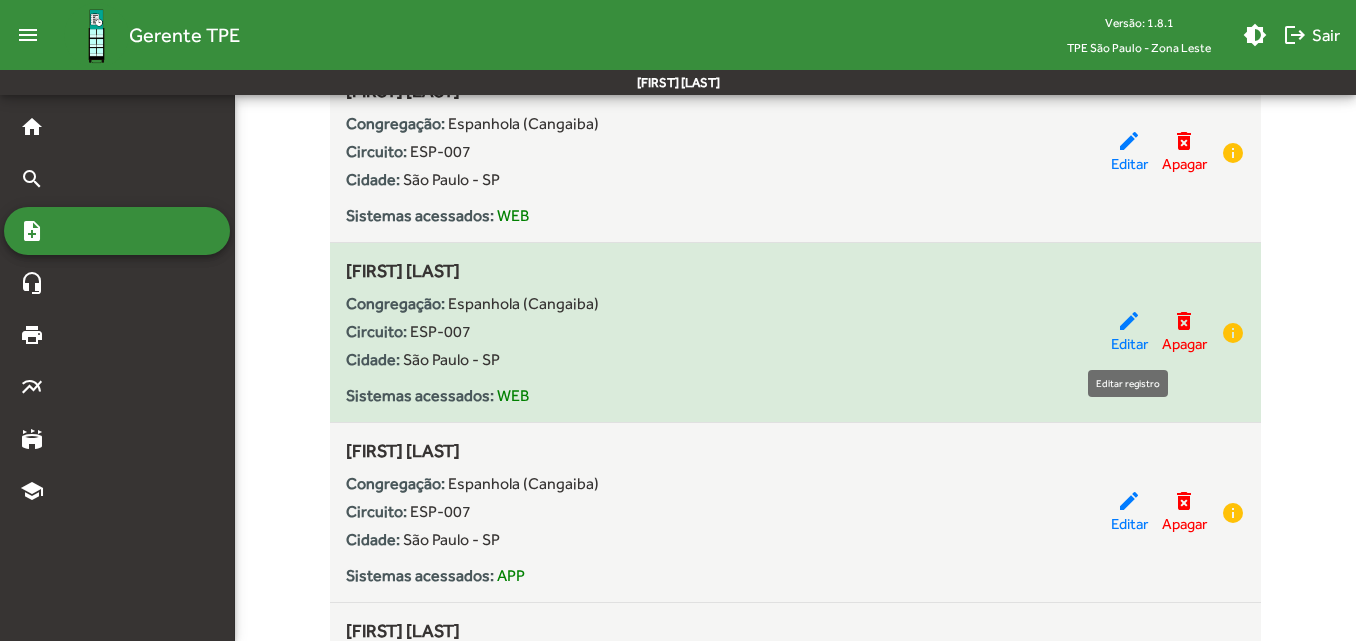 click on "edit" 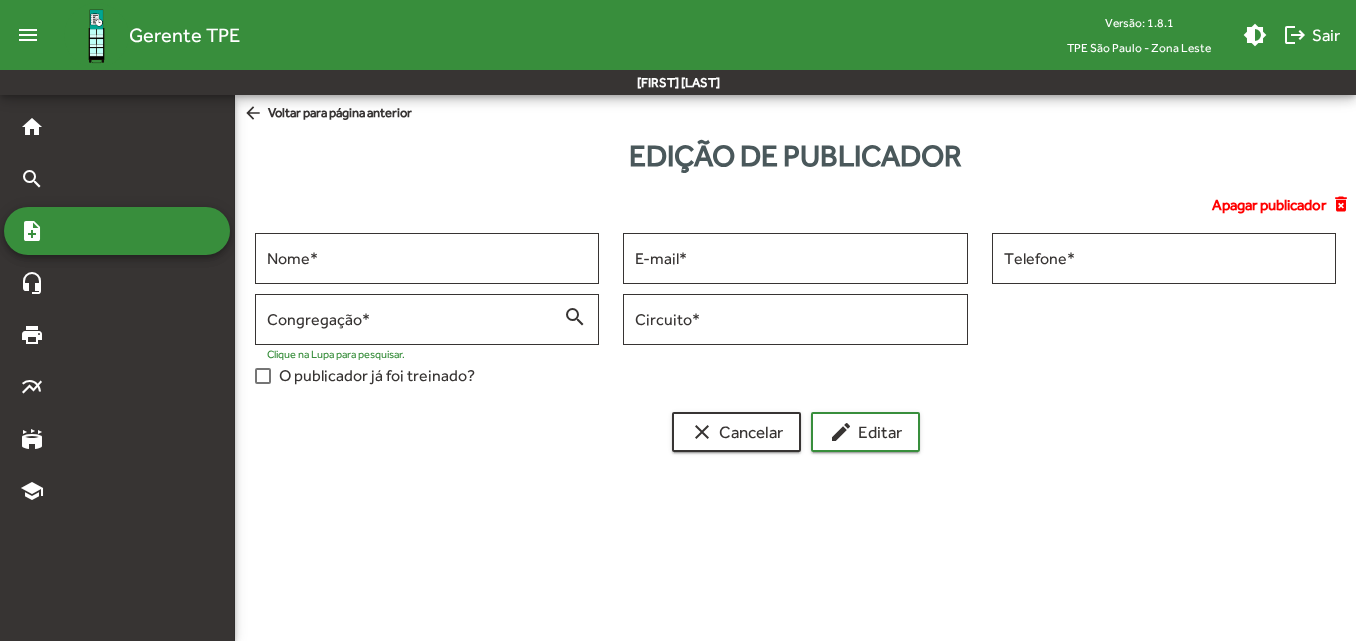 scroll, scrollTop: 0, scrollLeft: 0, axis: both 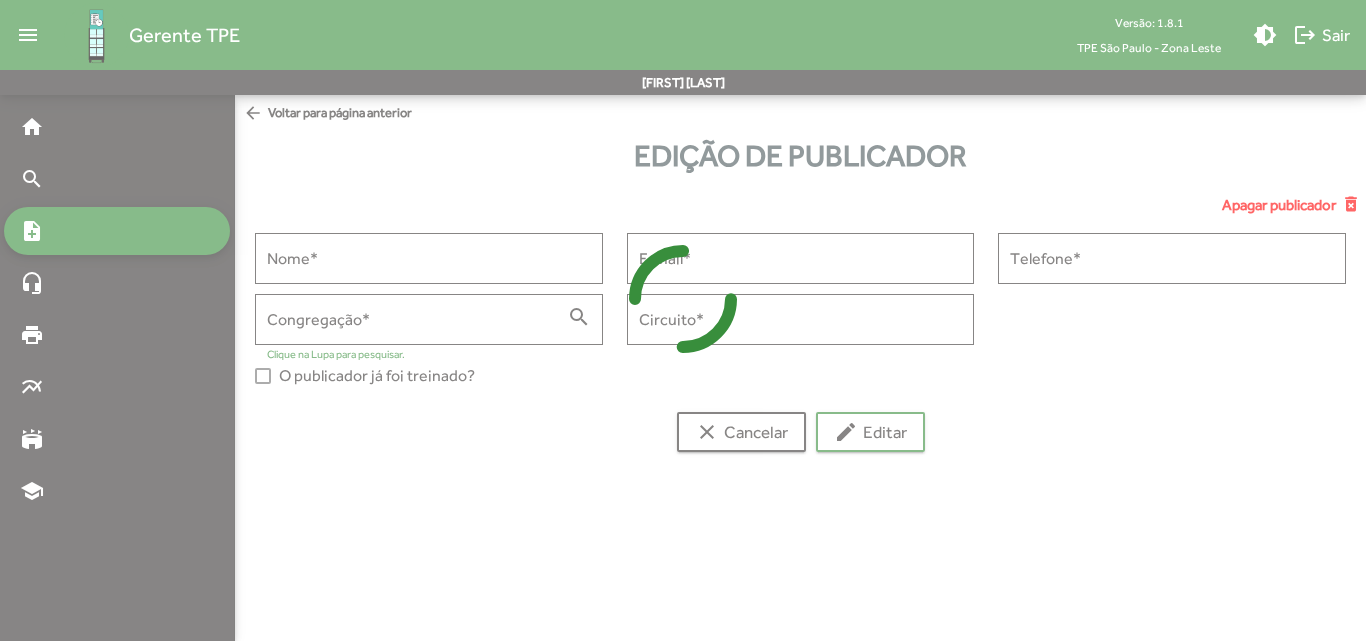 type on "**********" 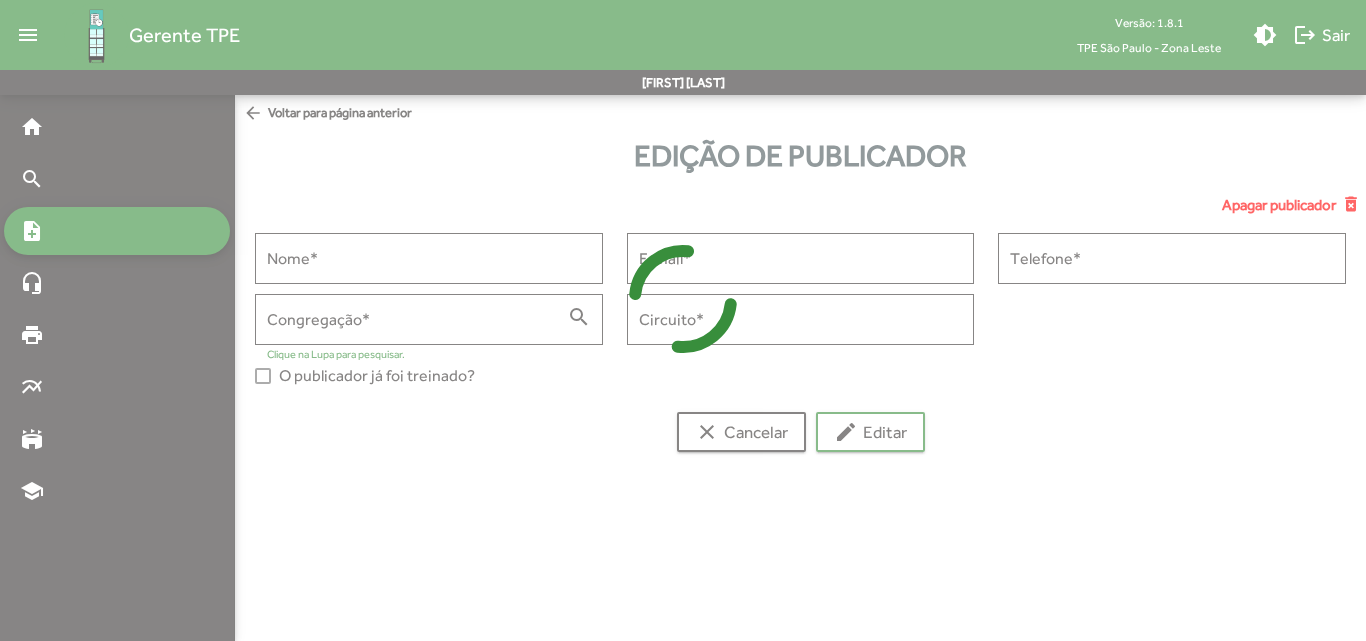 type on "**********" 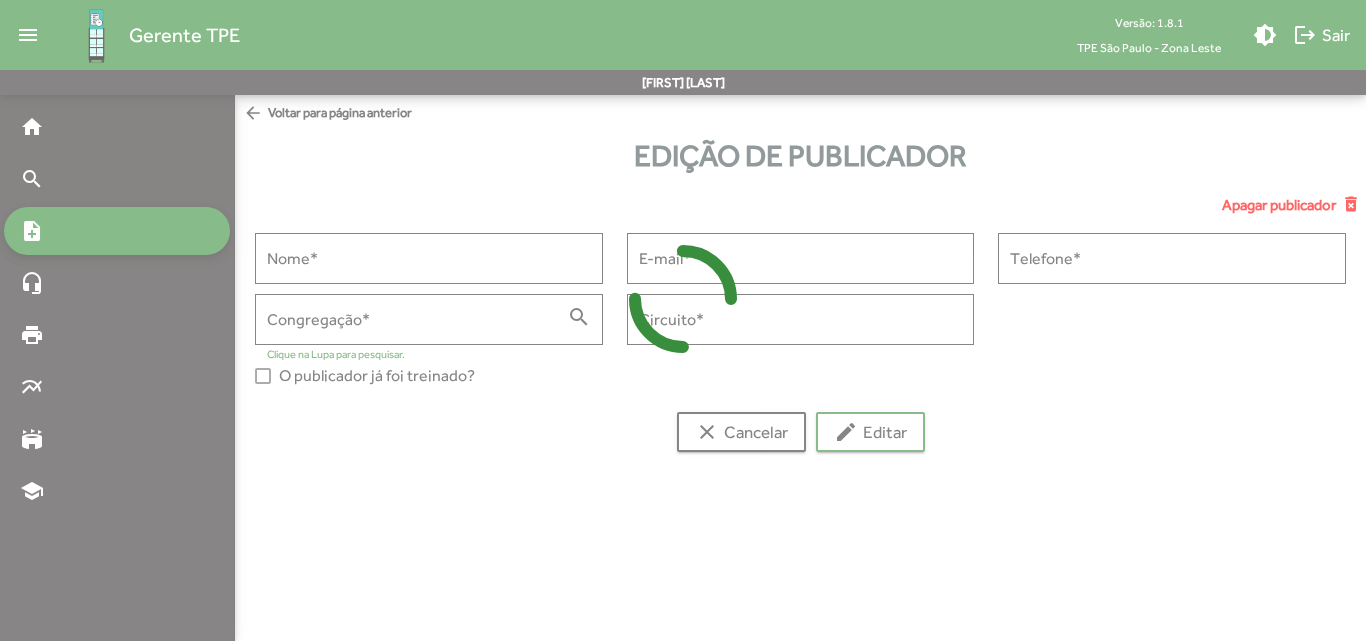 type on "**********" 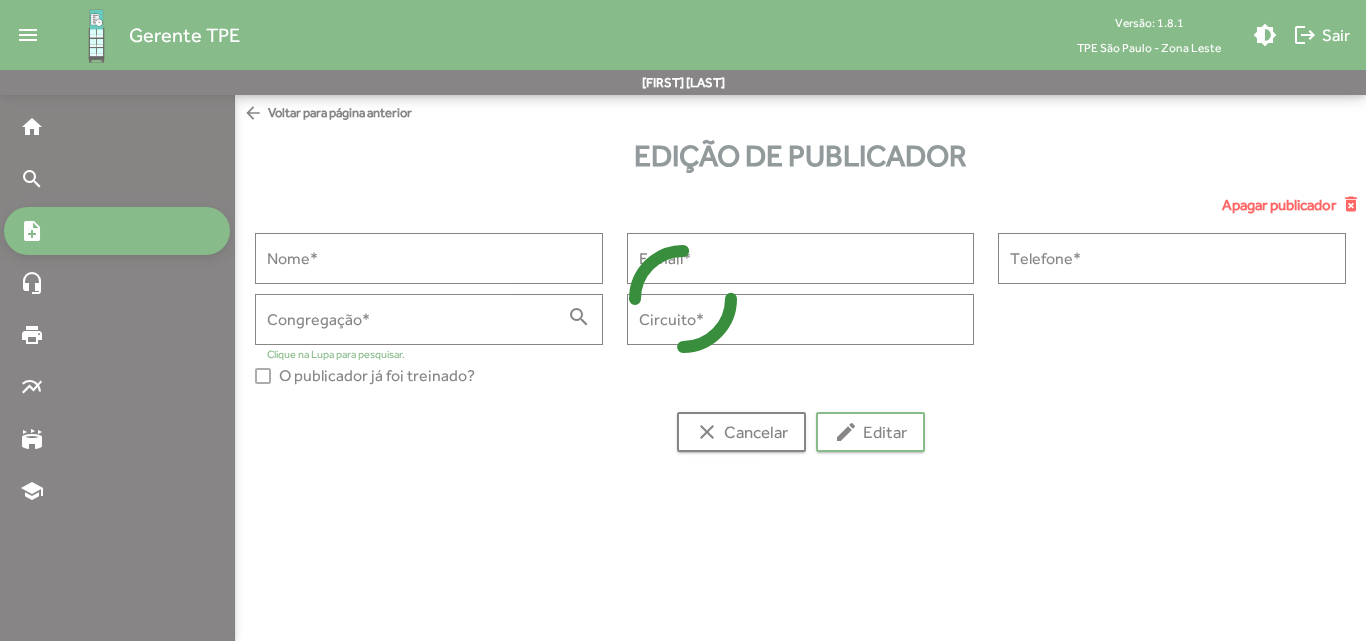 type on "**********" 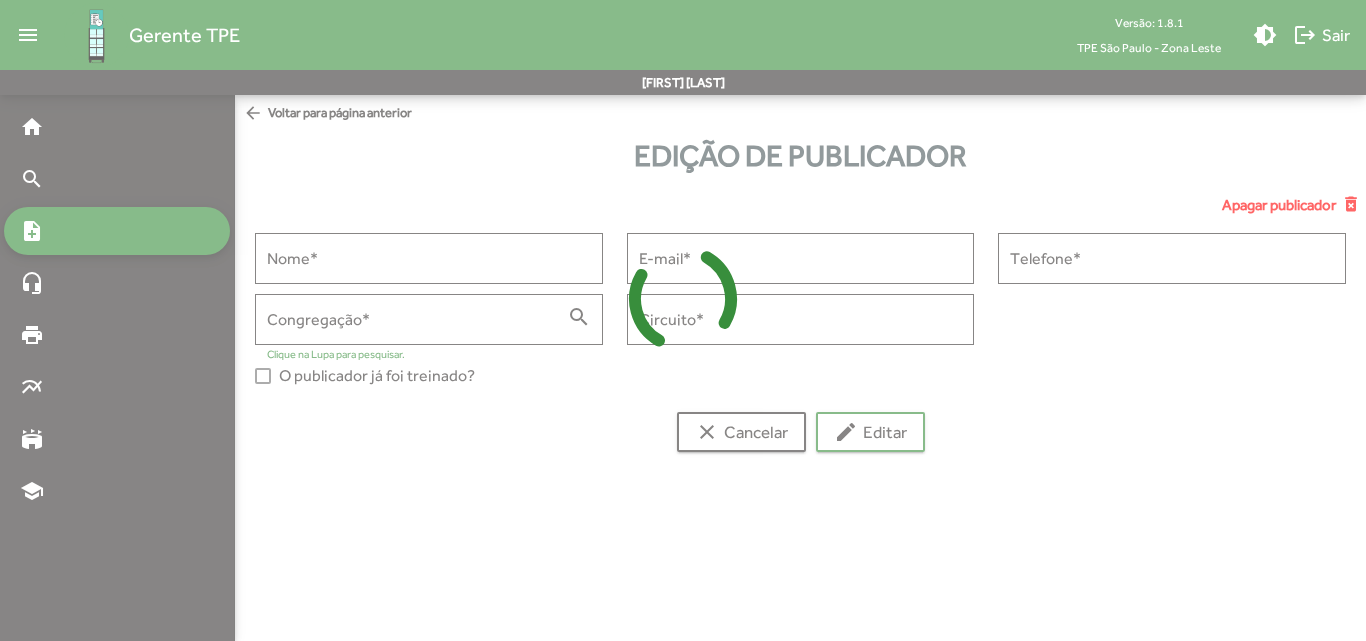 type on "*******" 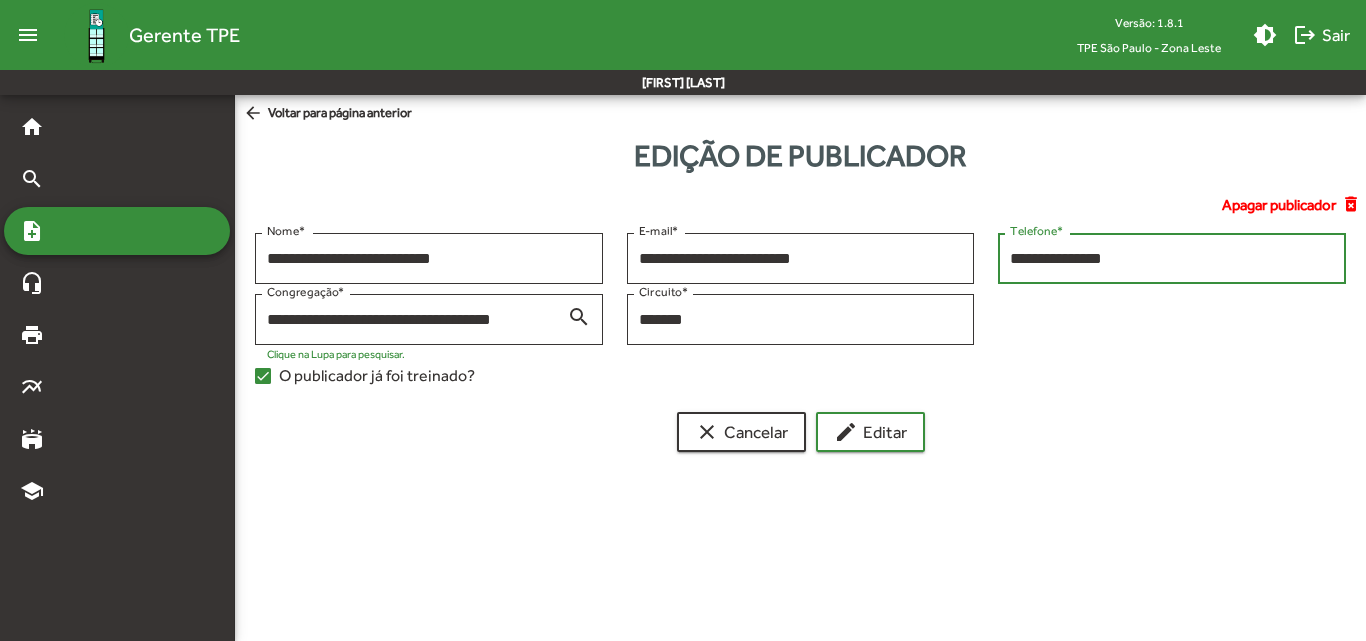 drag, startPoint x: 1145, startPoint y: 257, endPoint x: 1005, endPoint y: 255, distance: 140.01428 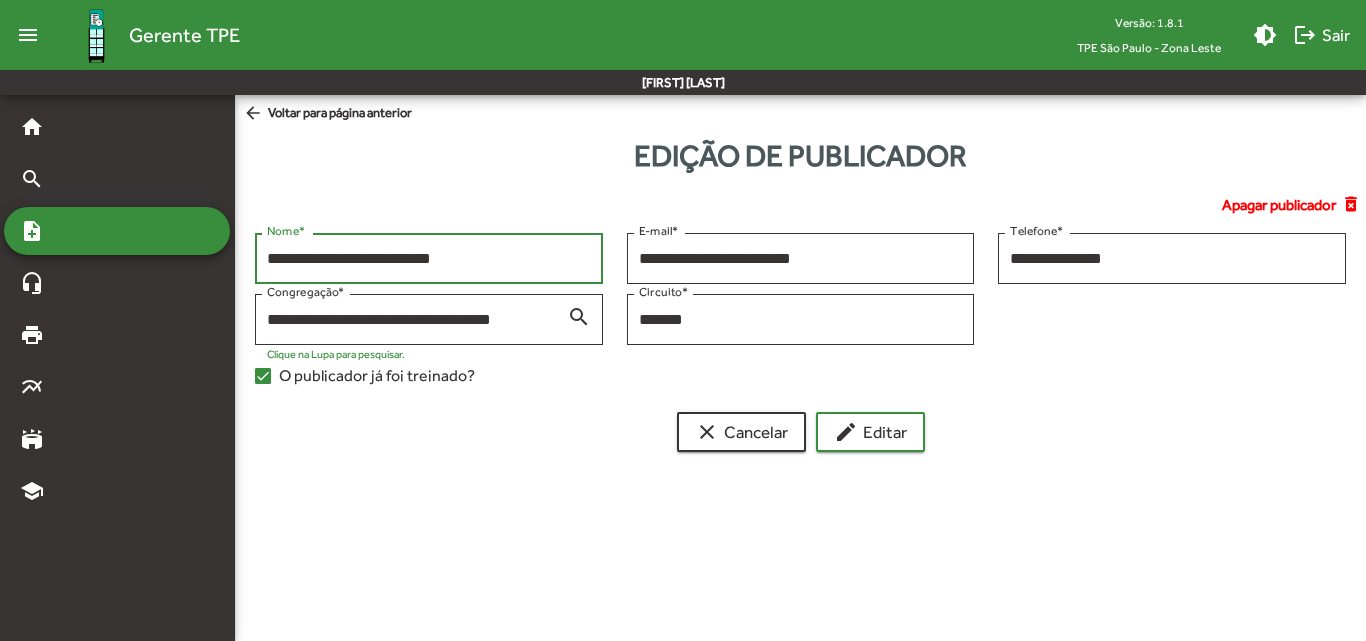 drag, startPoint x: 481, startPoint y: 254, endPoint x: 267, endPoint y: 251, distance: 214.02103 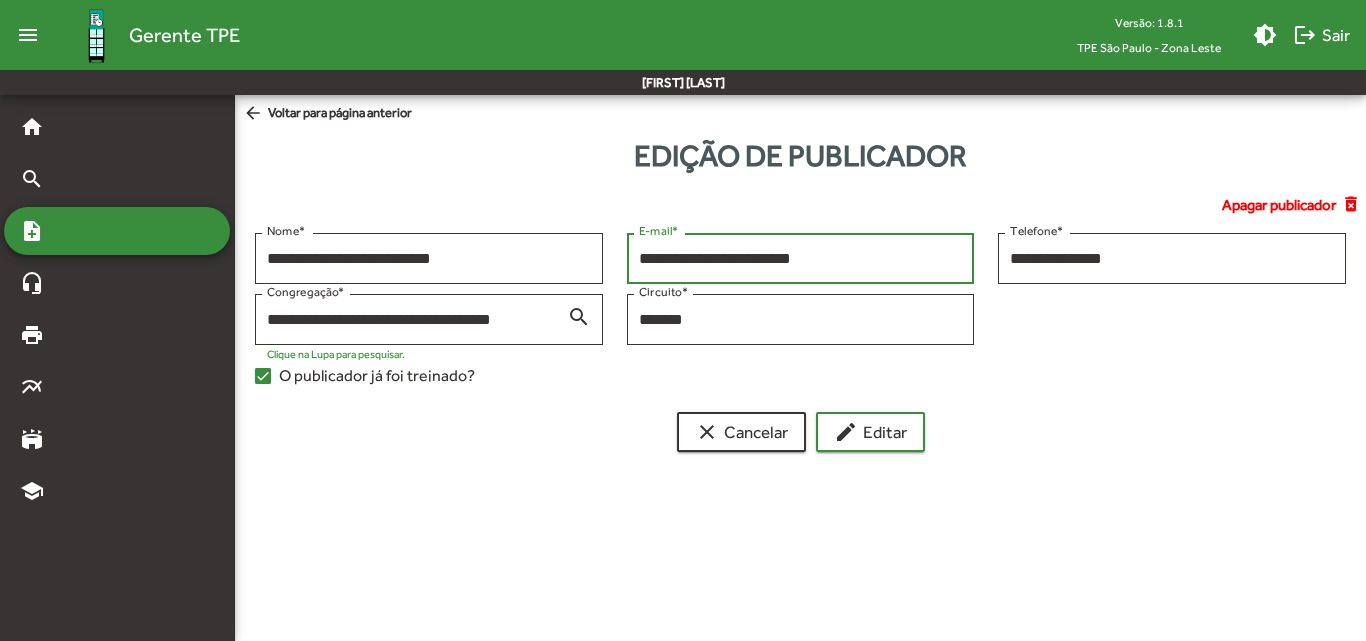 drag, startPoint x: 834, startPoint y: 257, endPoint x: 623, endPoint y: 242, distance: 211.5325 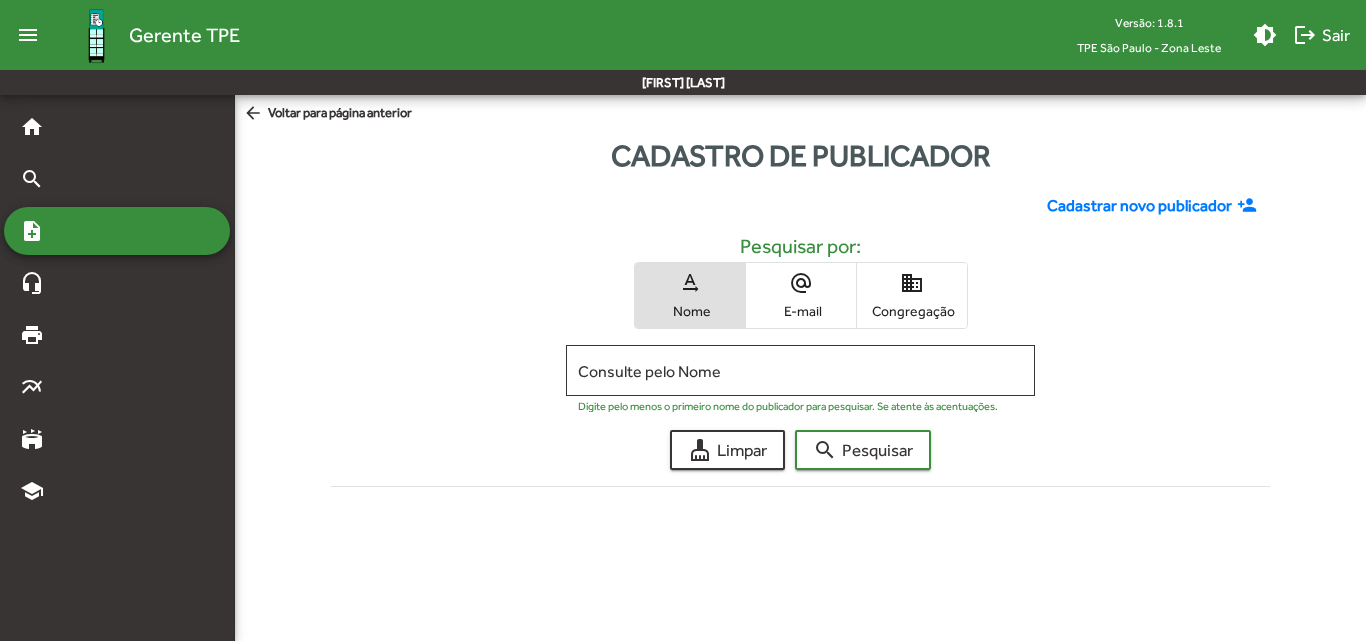 click on "Congregação" at bounding box center (912, 311) 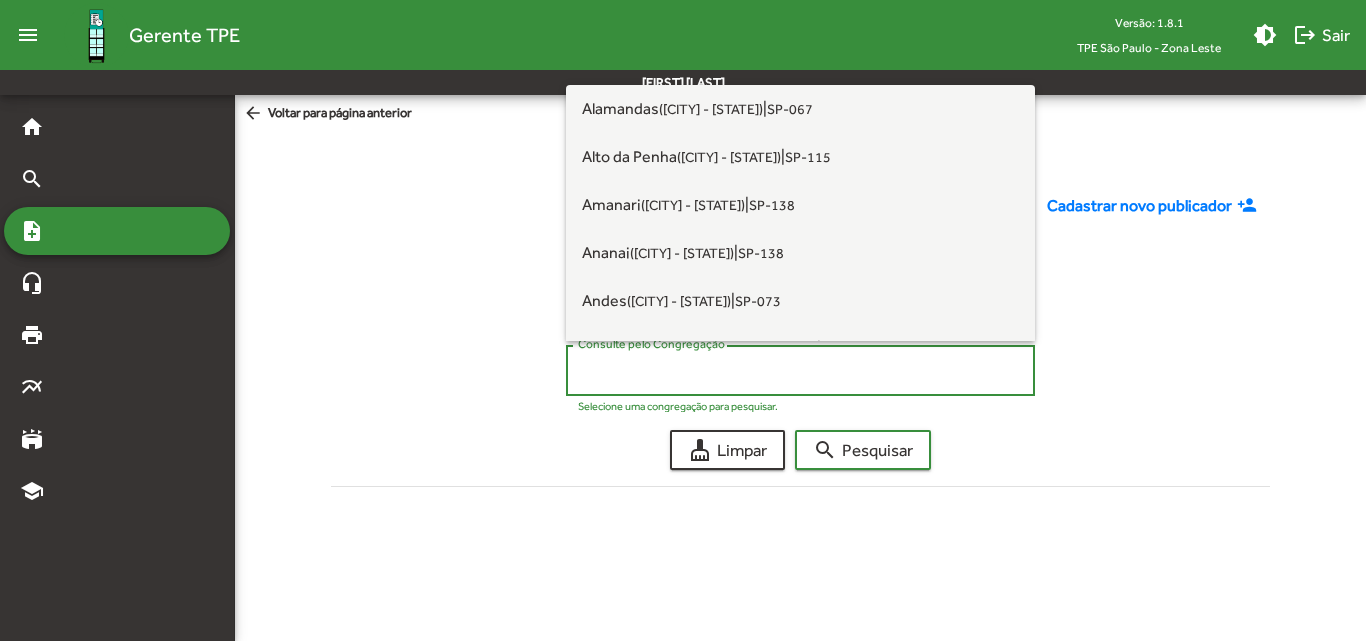 click on "Consulte pelo Congregação" at bounding box center (800, 371) 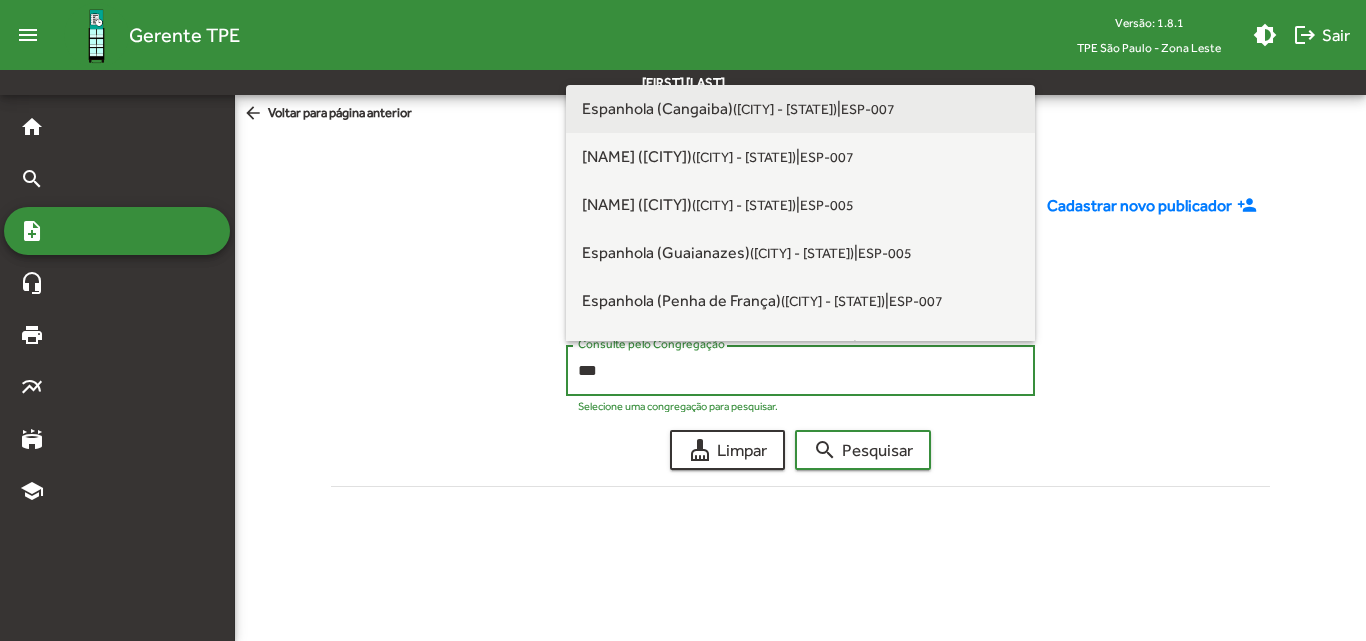 click on "([CITY] - [STATE])" at bounding box center [785, 109] 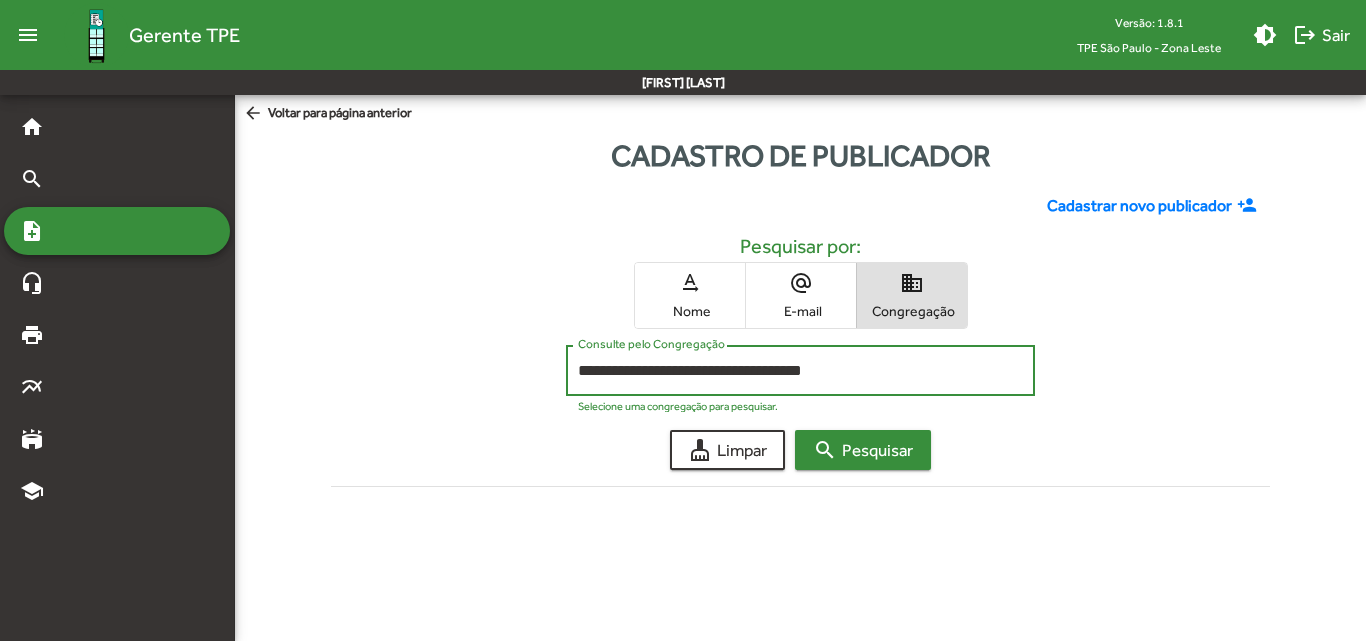 click on "search  Pesquisar" 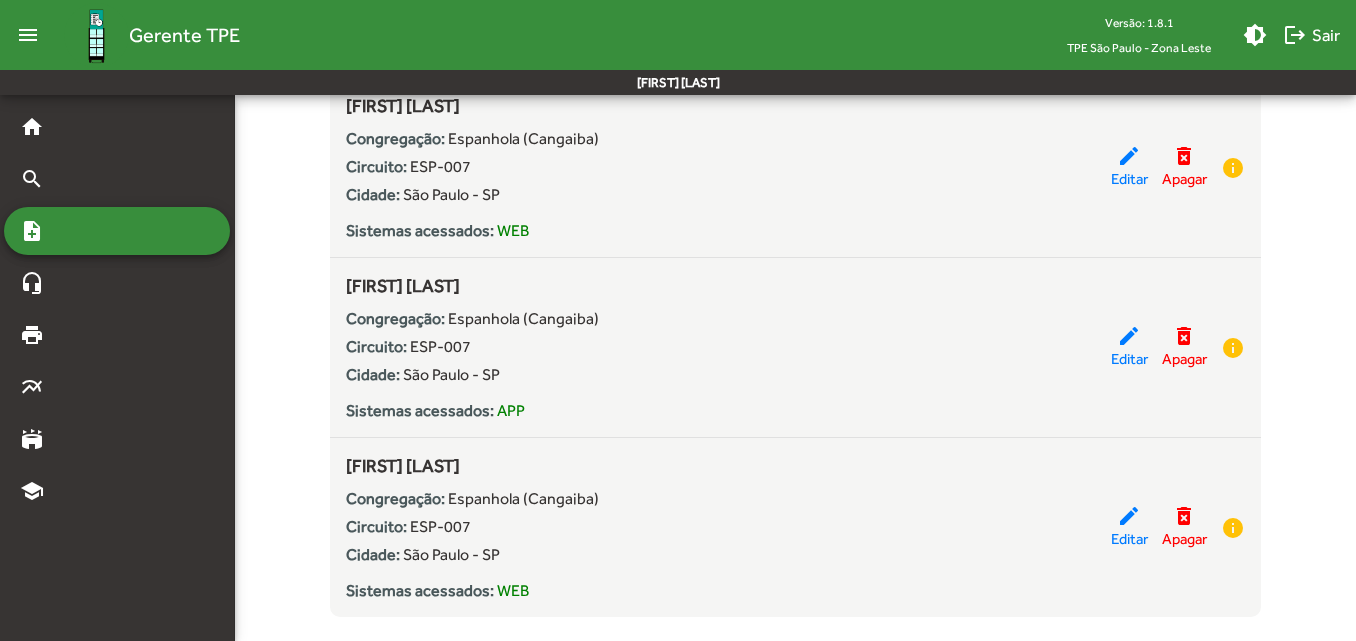 scroll, scrollTop: 1000, scrollLeft: 0, axis: vertical 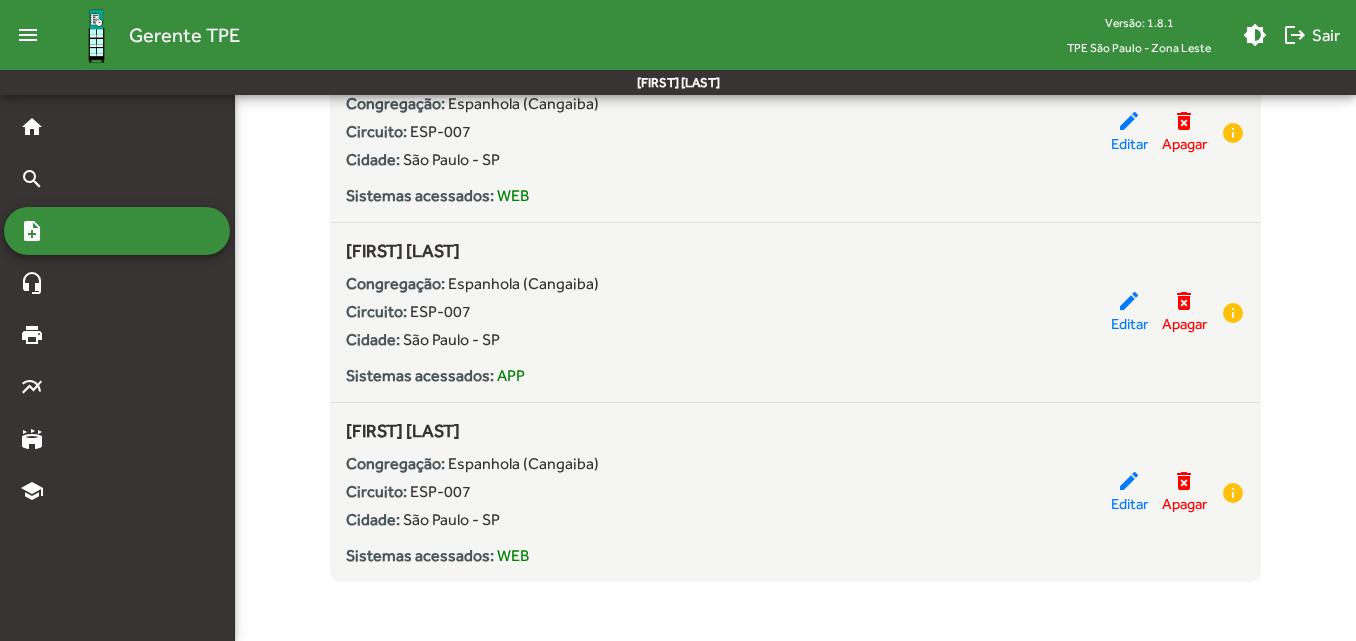 drag, startPoint x: 652, startPoint y: 252, endPoint x: 321, endPoint y: 261, distance: 331.12234 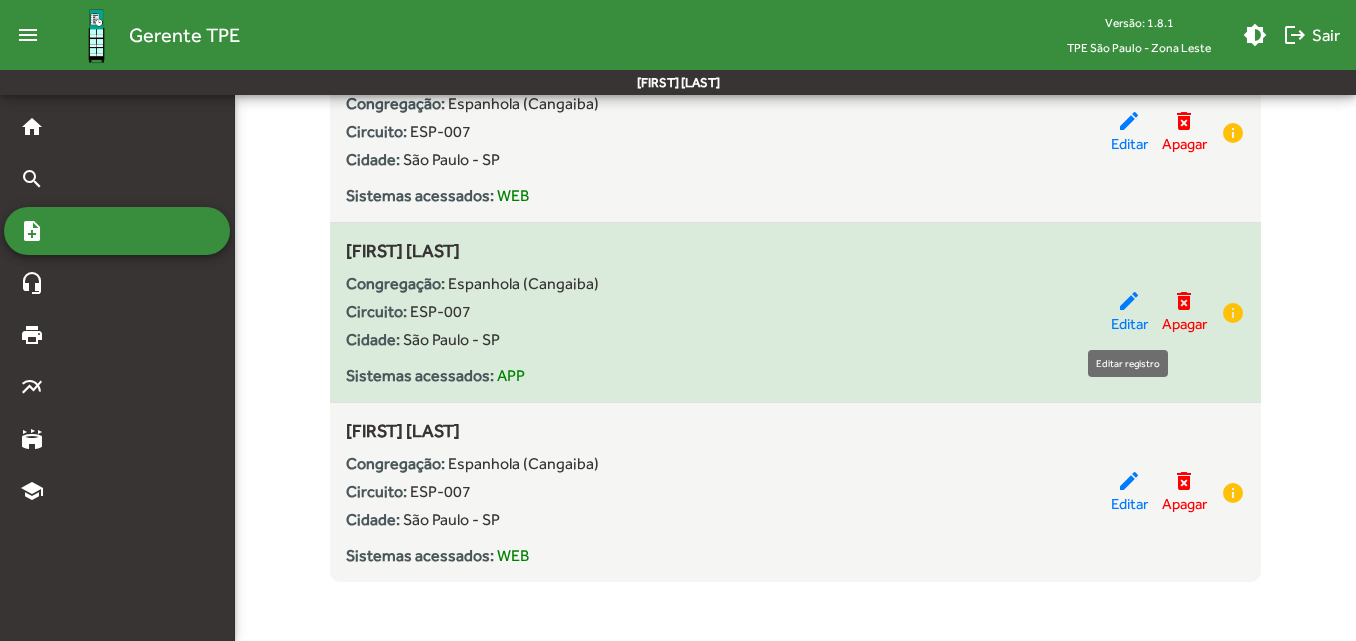 click on "edit" 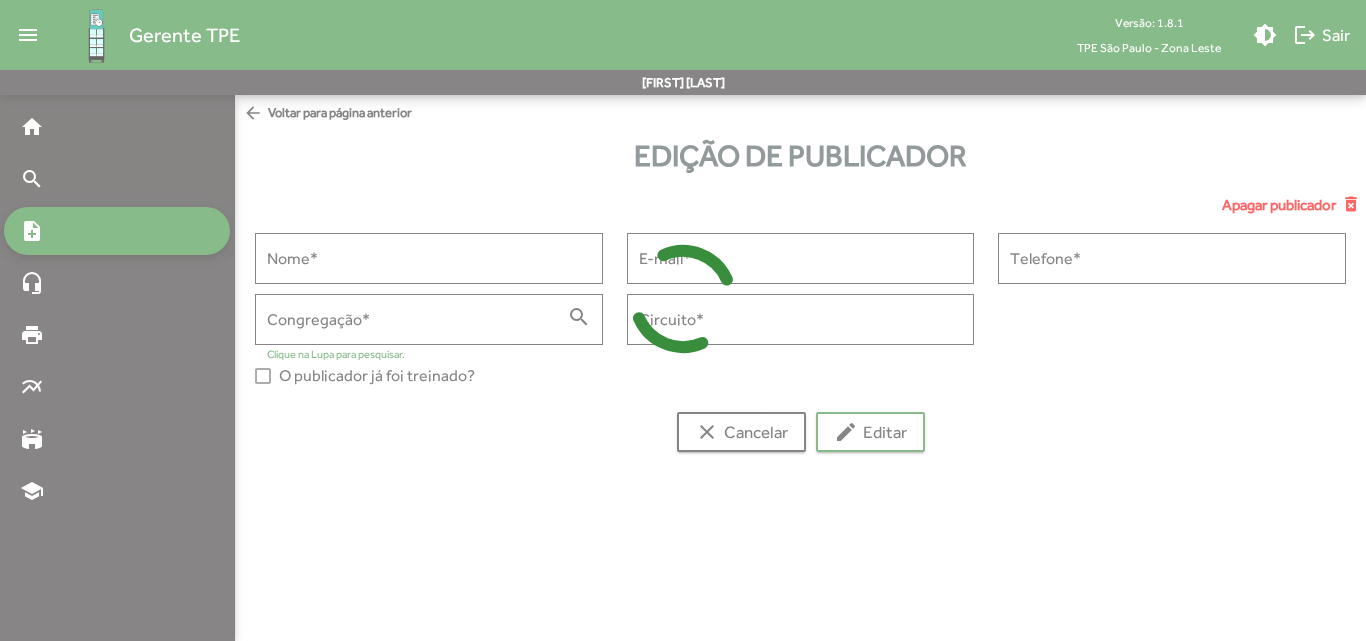 type on "**********" 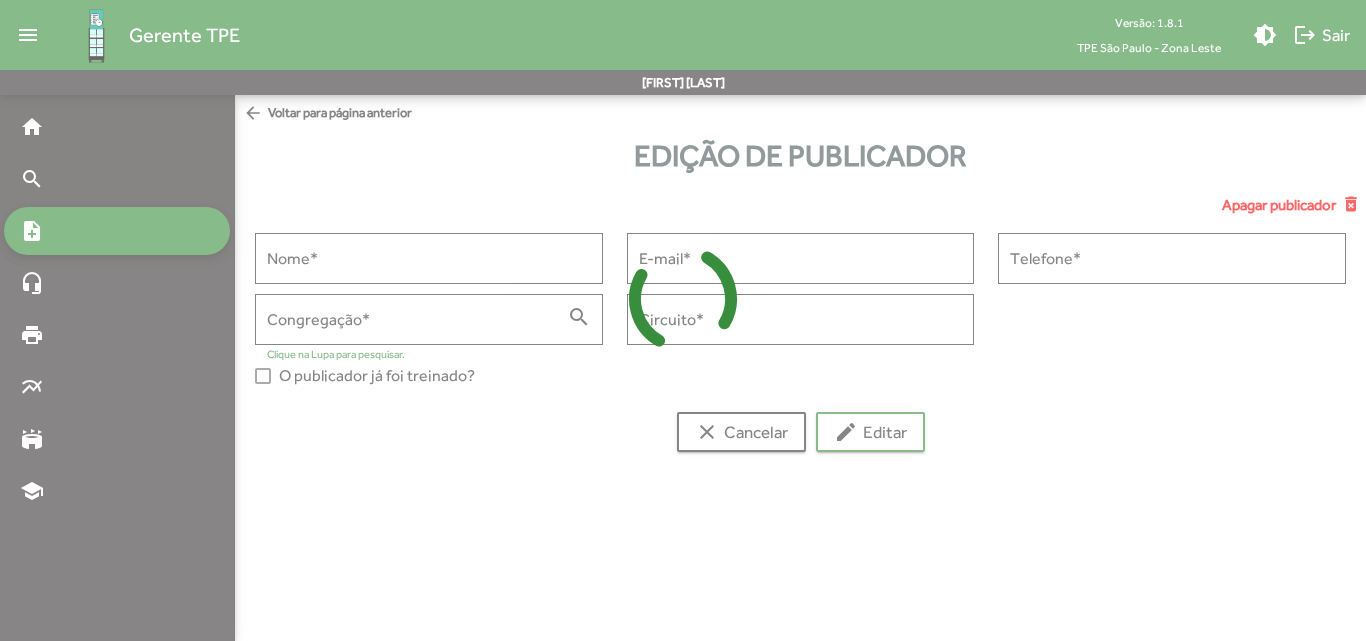 type on "**********" 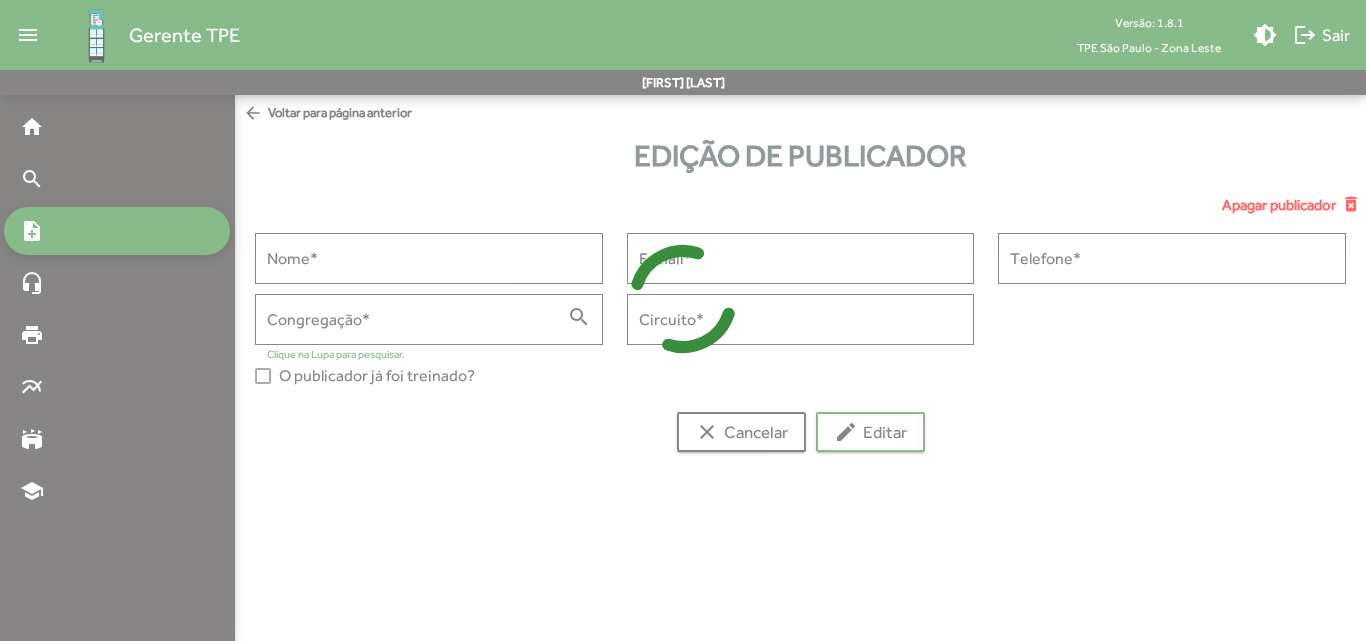 type on "**********" 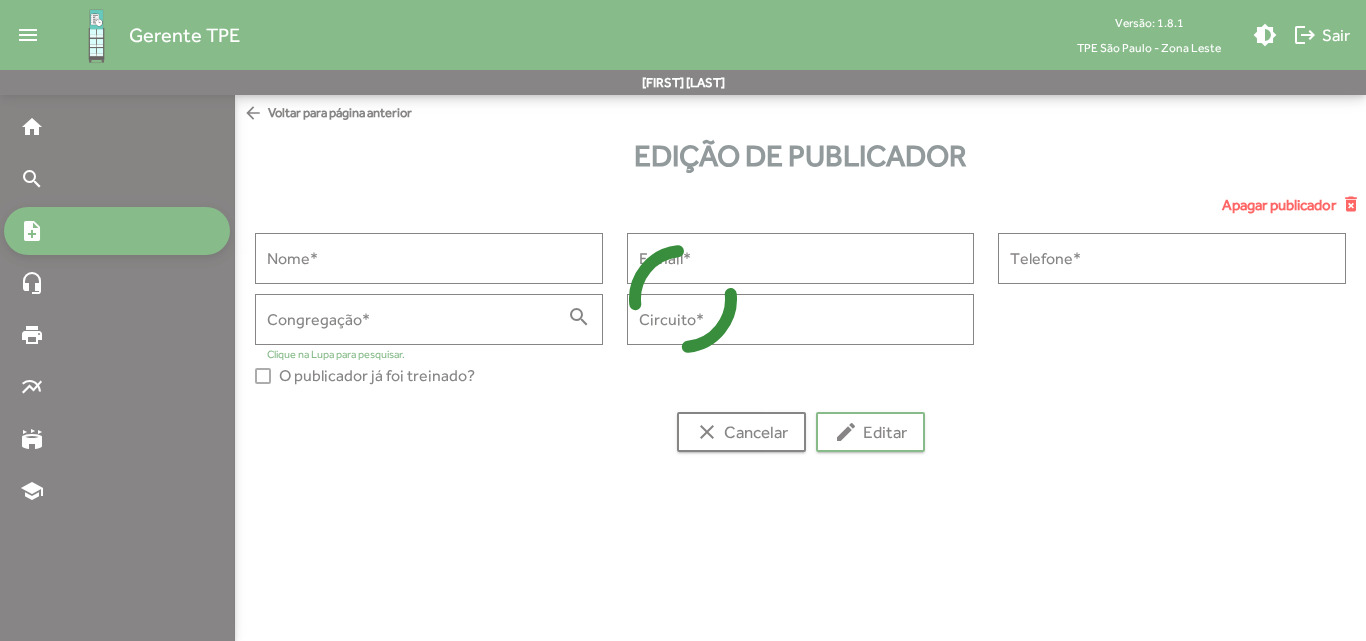 type on "**********" 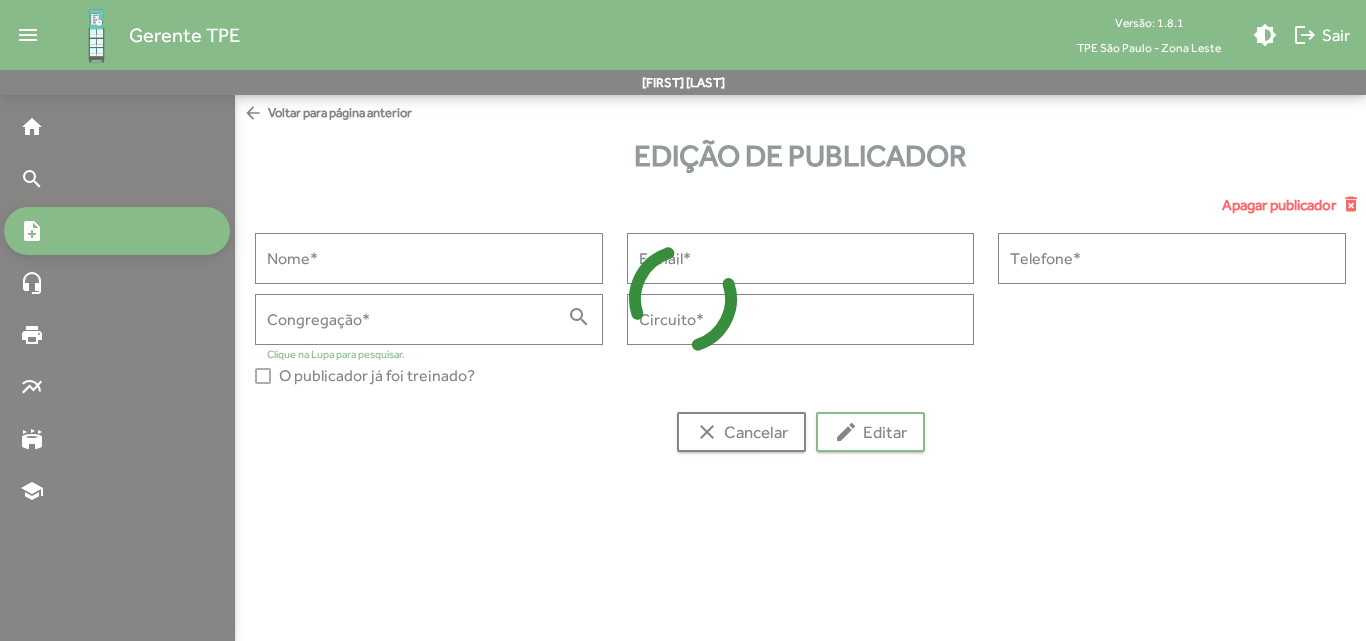 type on "*******" 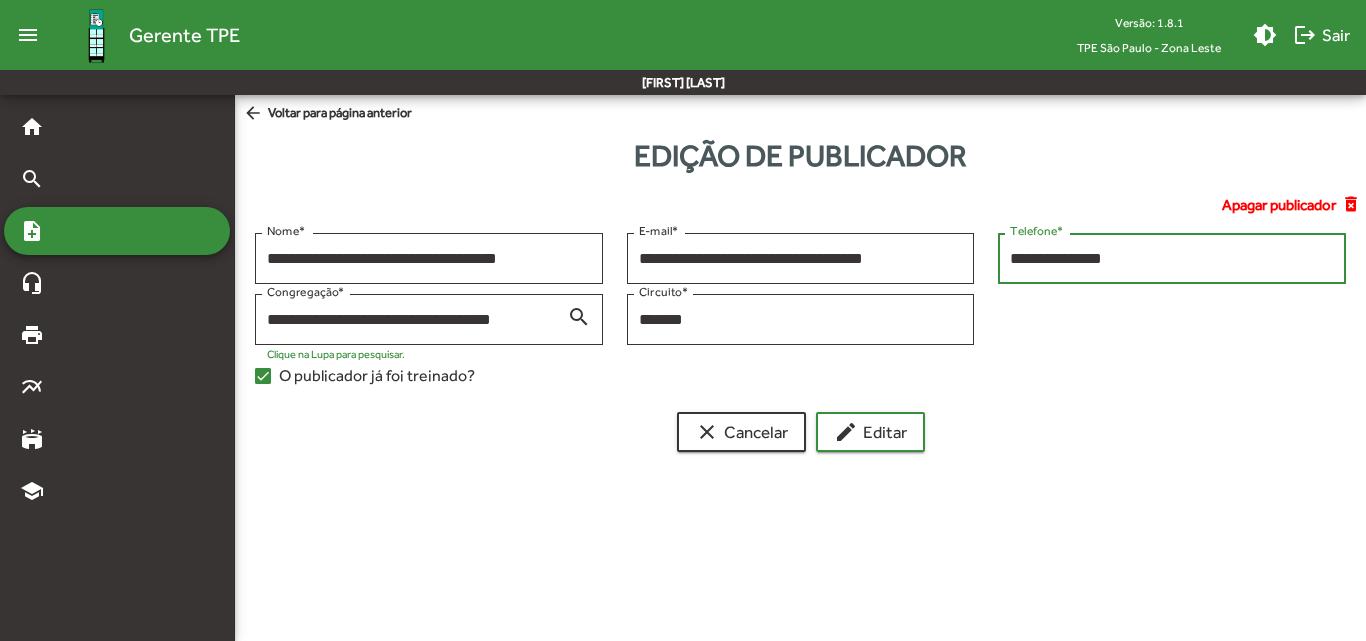 drag, startPoint x: 1169, startPoint y: 256, endPoint x: 987, endPoint y: 261, distance: 182.06866 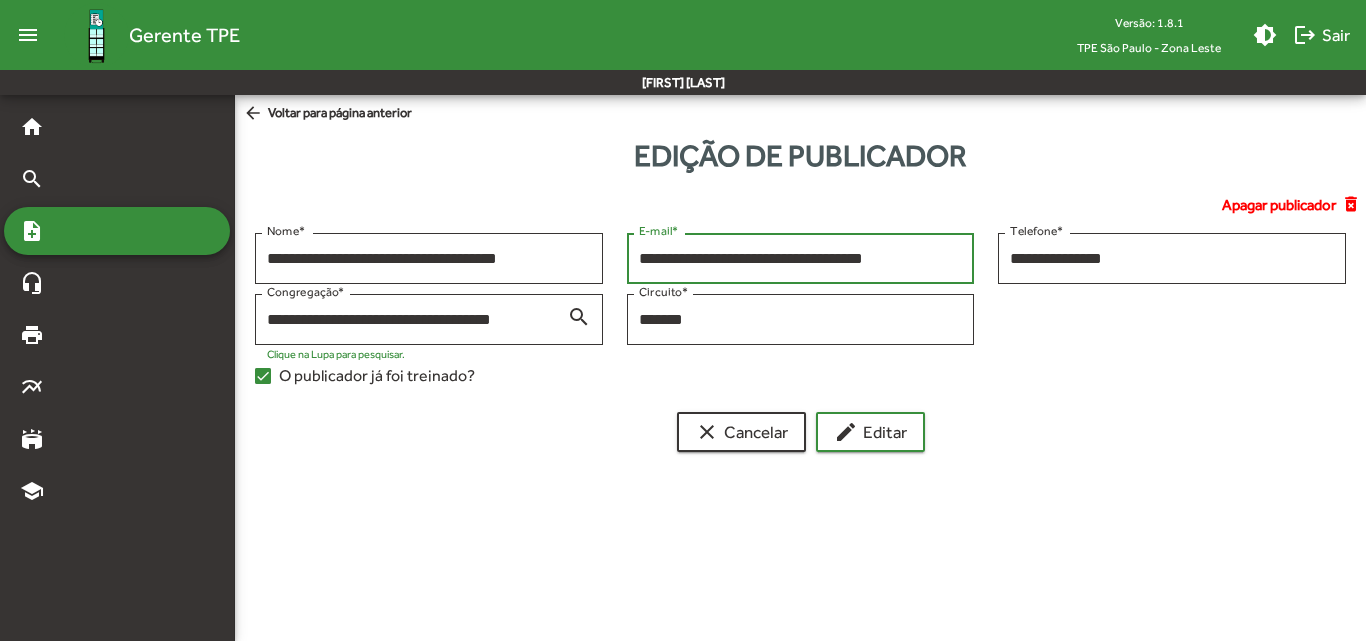 drag, startPoint x: 922, startPoint y: 258, endPoint x: 616, endPoint y: 252, distance: 306.0588 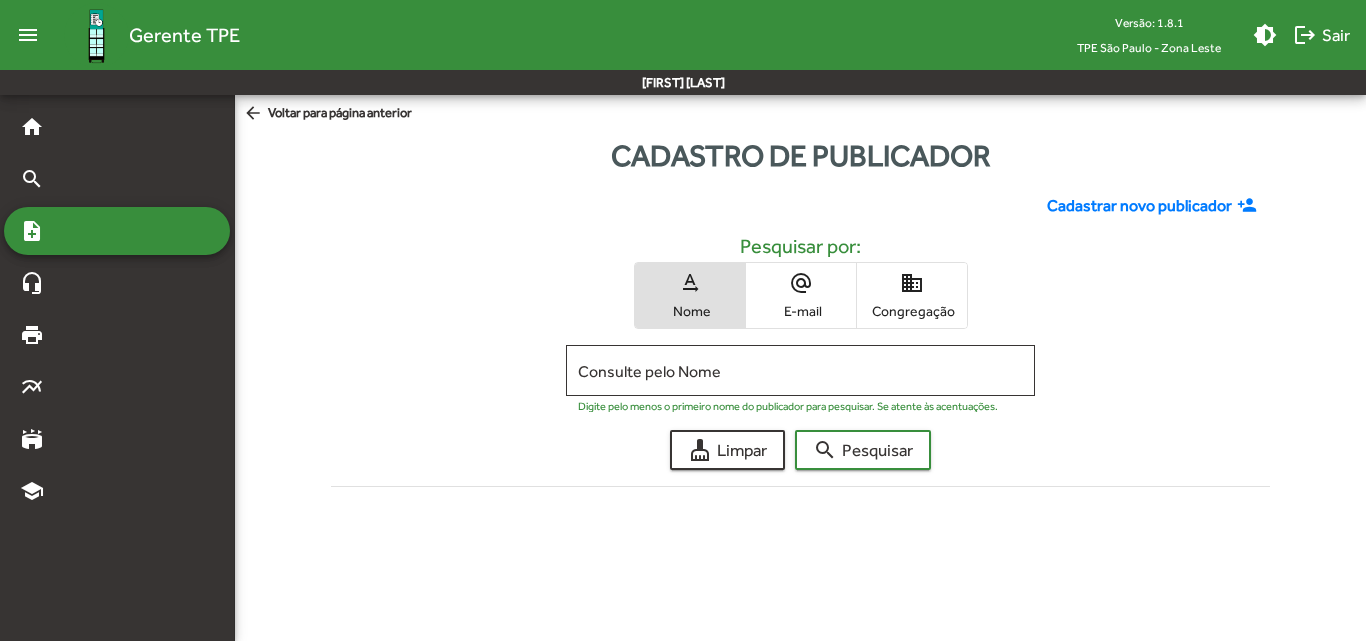 click on "Congregação" at bounding box center (912, 311) 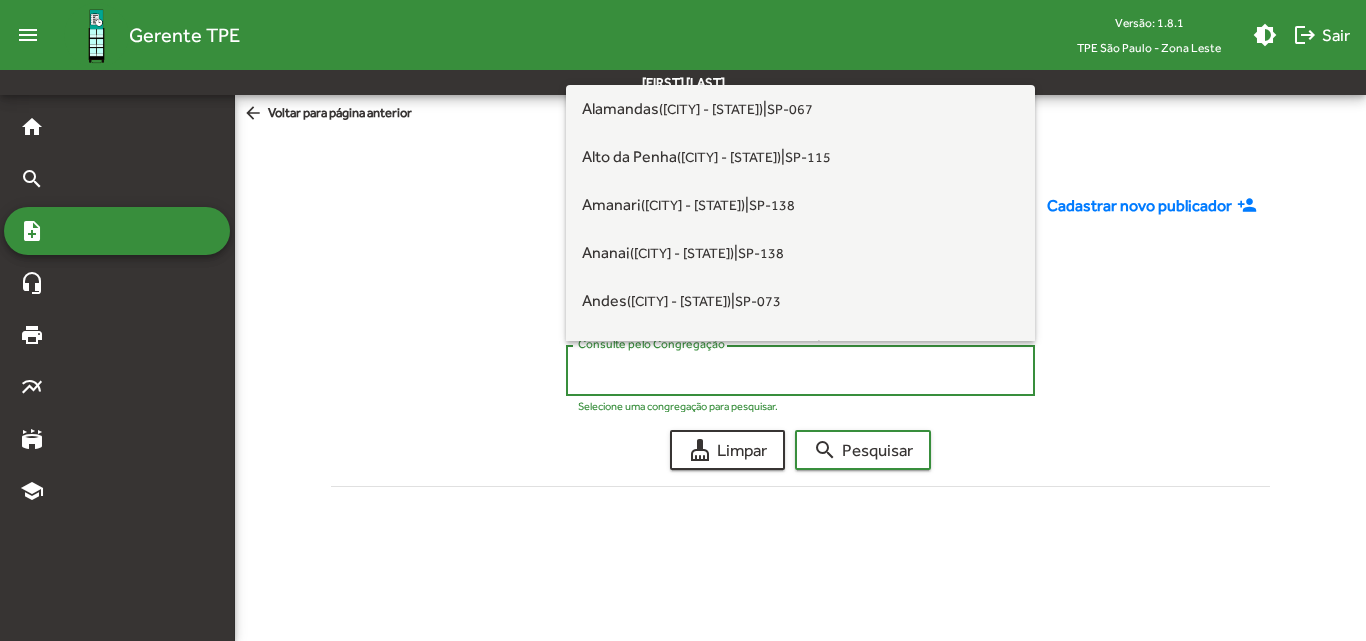 click on "Consulte pelo Congregação" at bounding box center (800, 371) 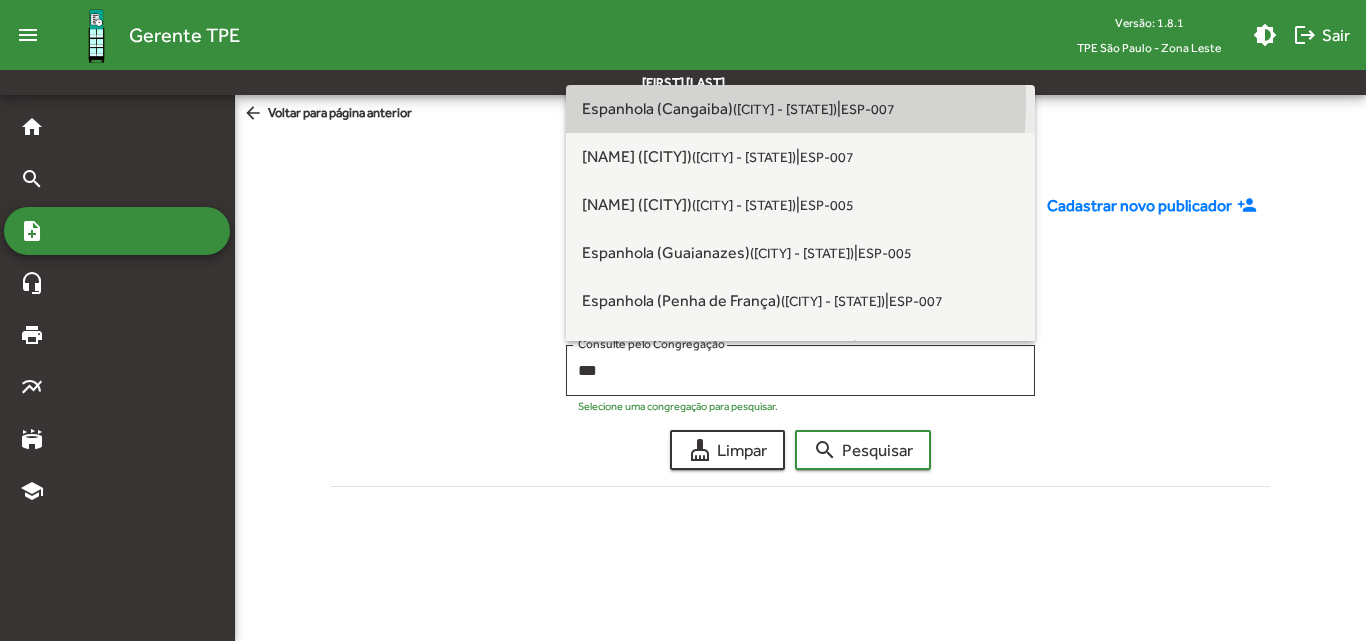 click on "[NAME] ([CITY] - [STATE])" at bounding box center [709, 108] 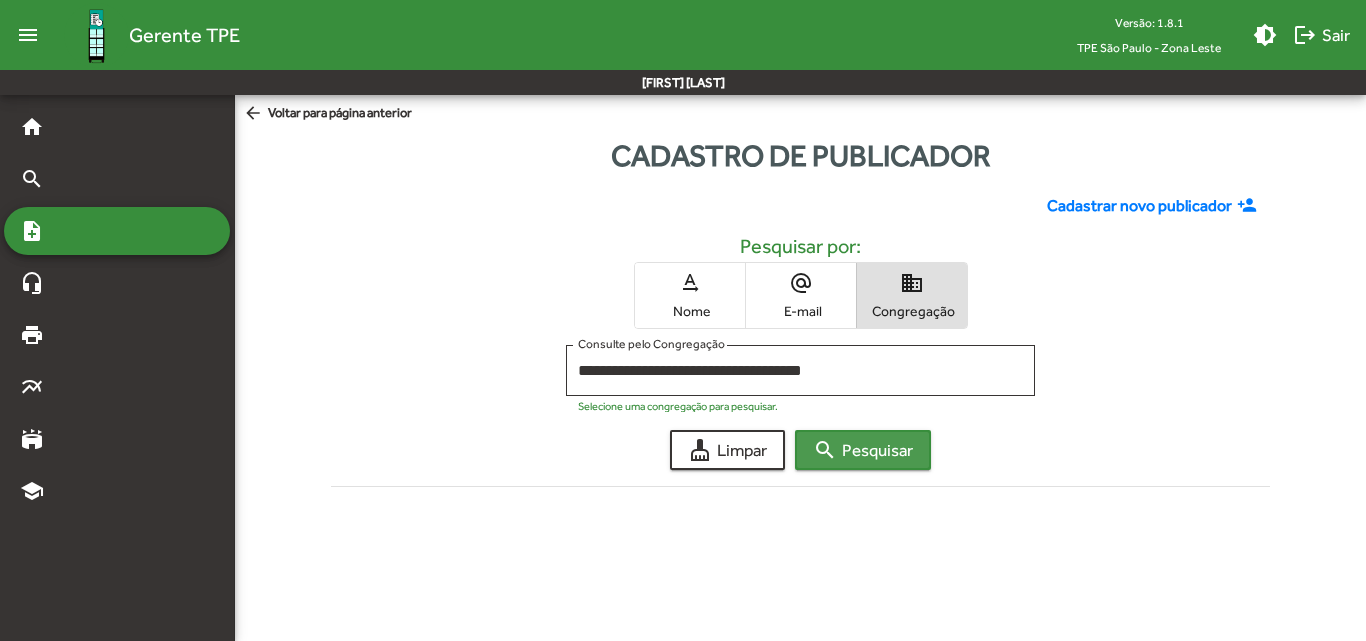 click on "search  Pesquisar" 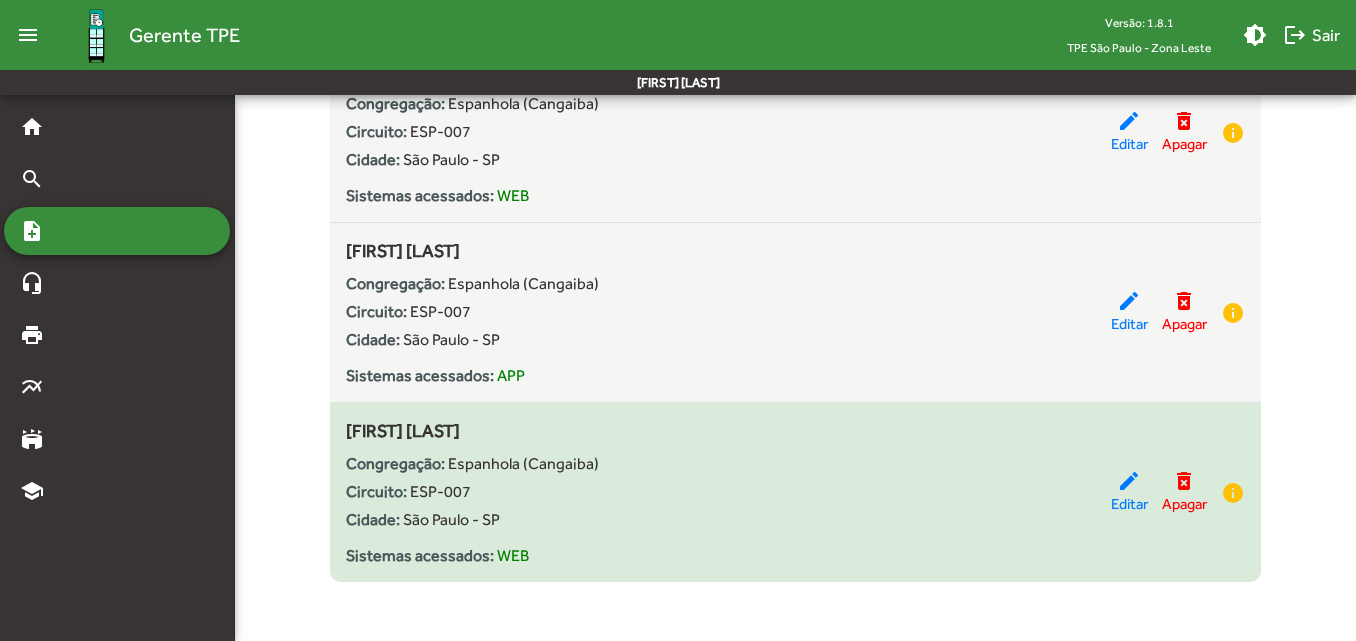 scroll, scrollTop: 1005, scrollLeft: 0, axis: vertical 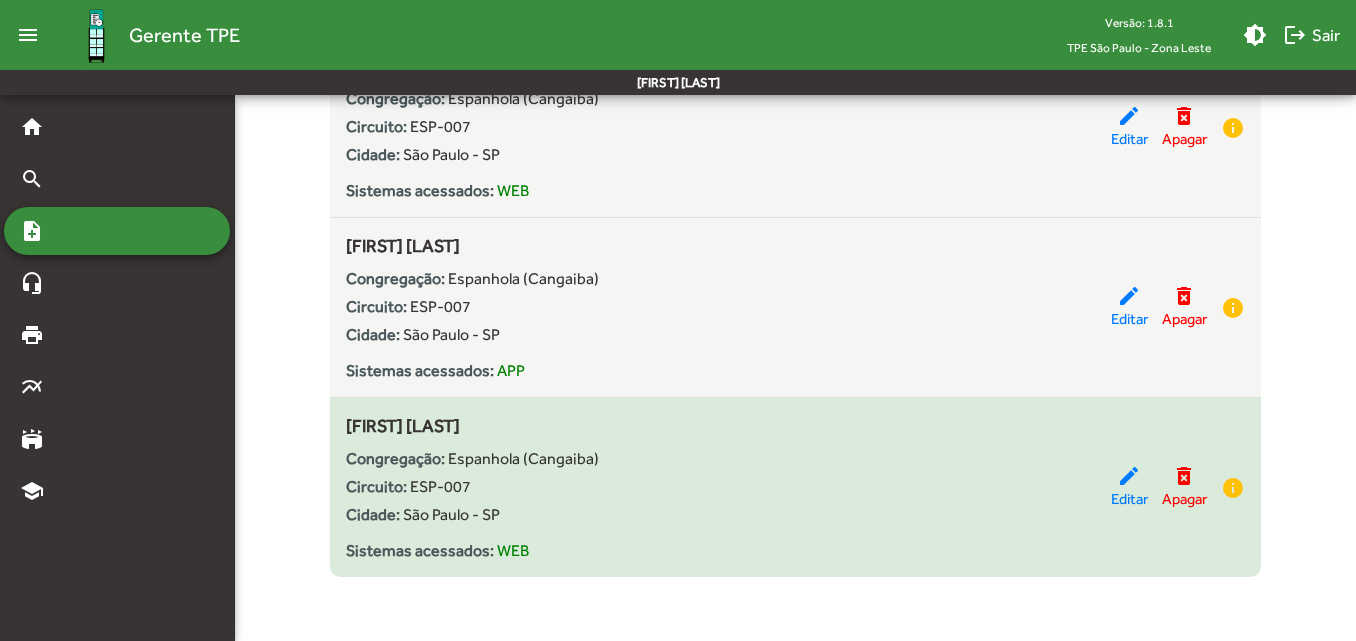 drag, startPoint x: 535, startPoint y: 431, endPoint x: 333, endPoint y: 437, distance: 202.0891 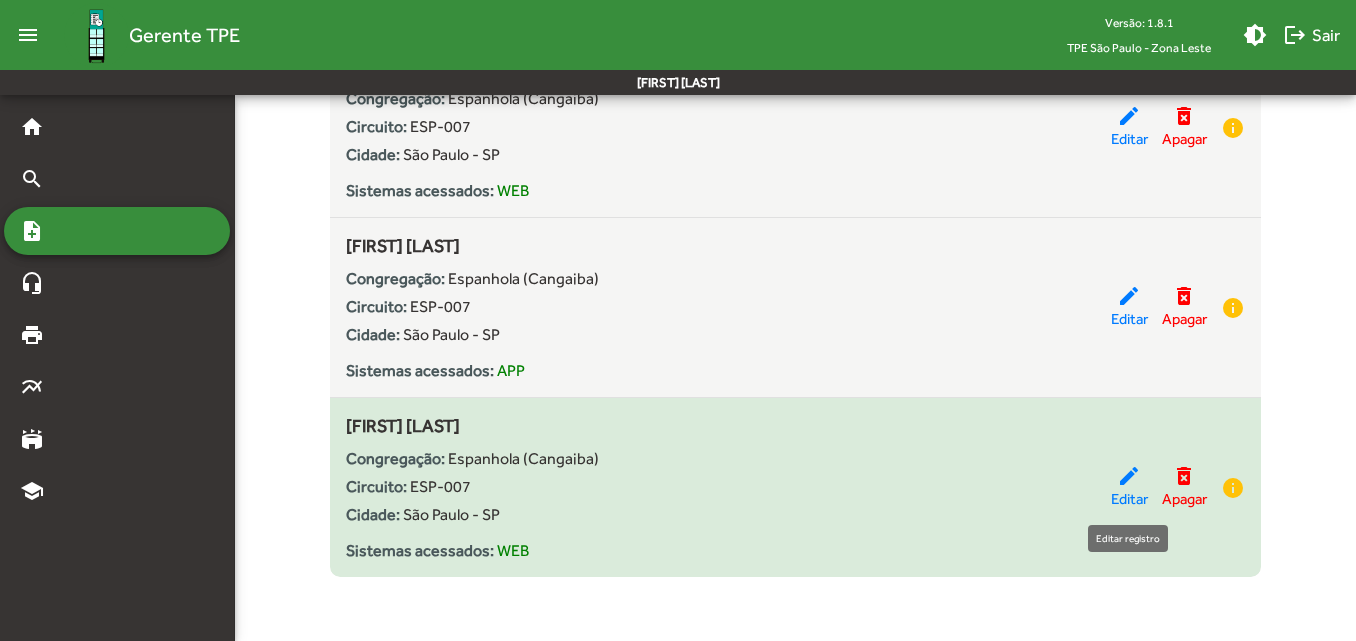 click on "edit" 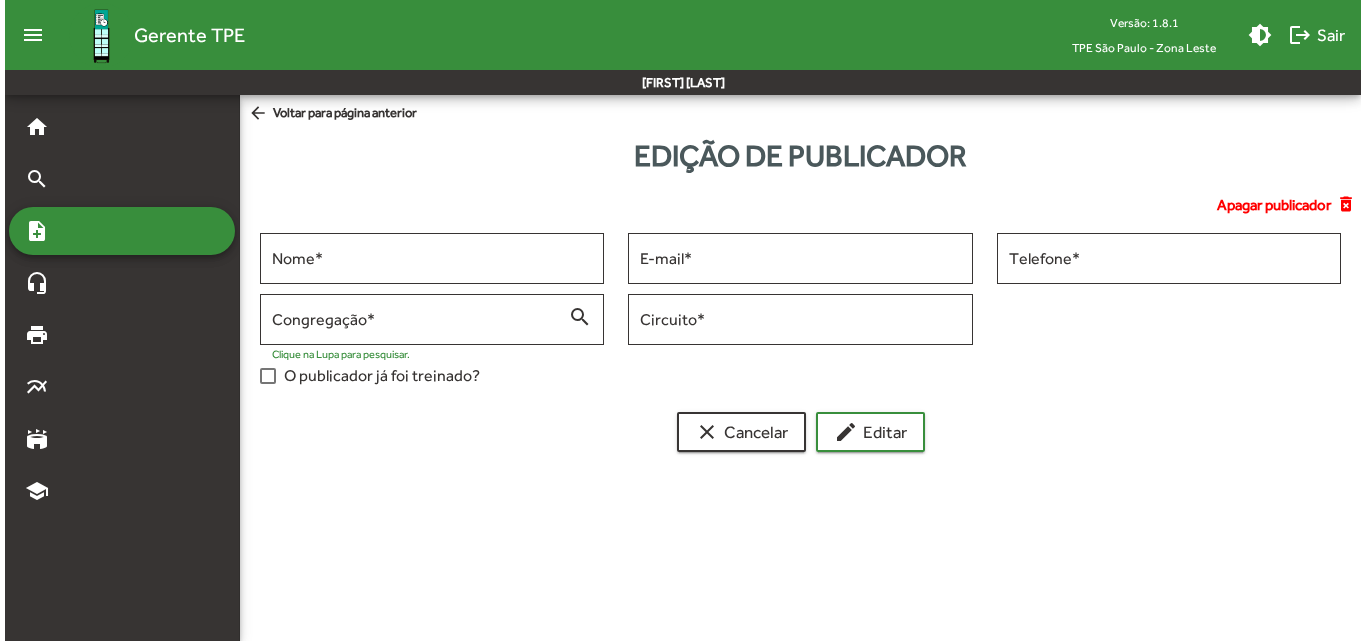 scroll, scrollTop: 0, scrollLeft: 0, axis: both 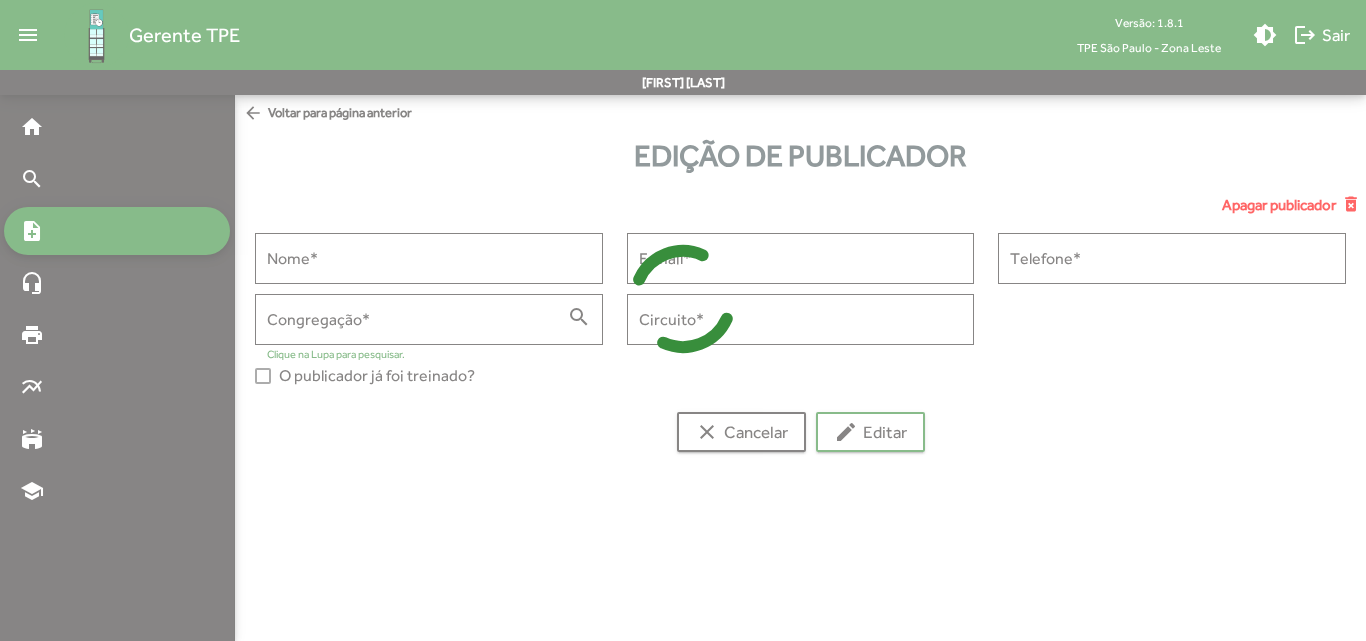 type on "**********" 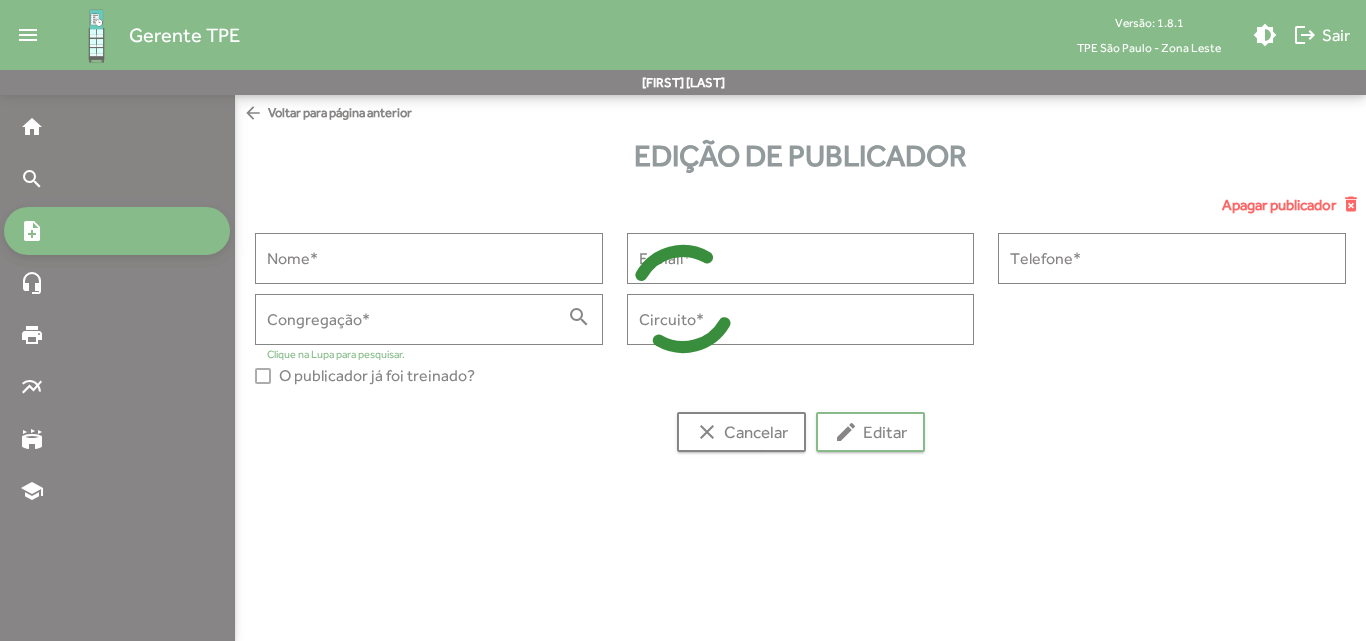 type on "**********" 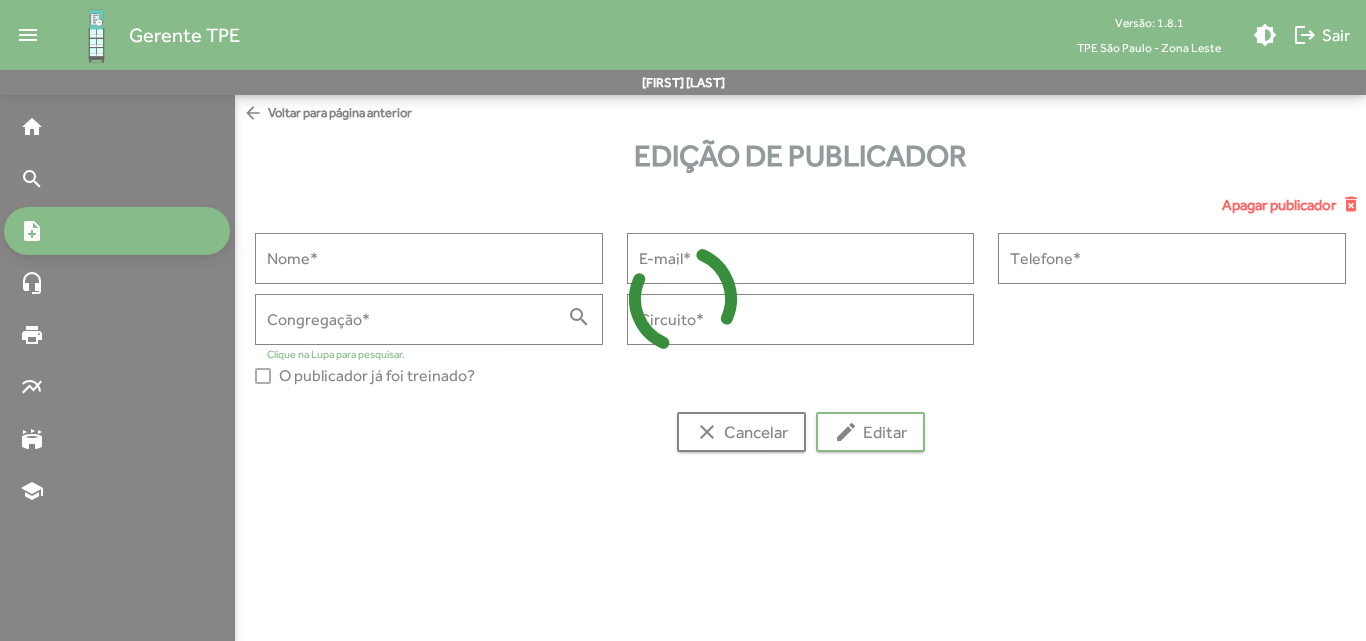 type on "**********" 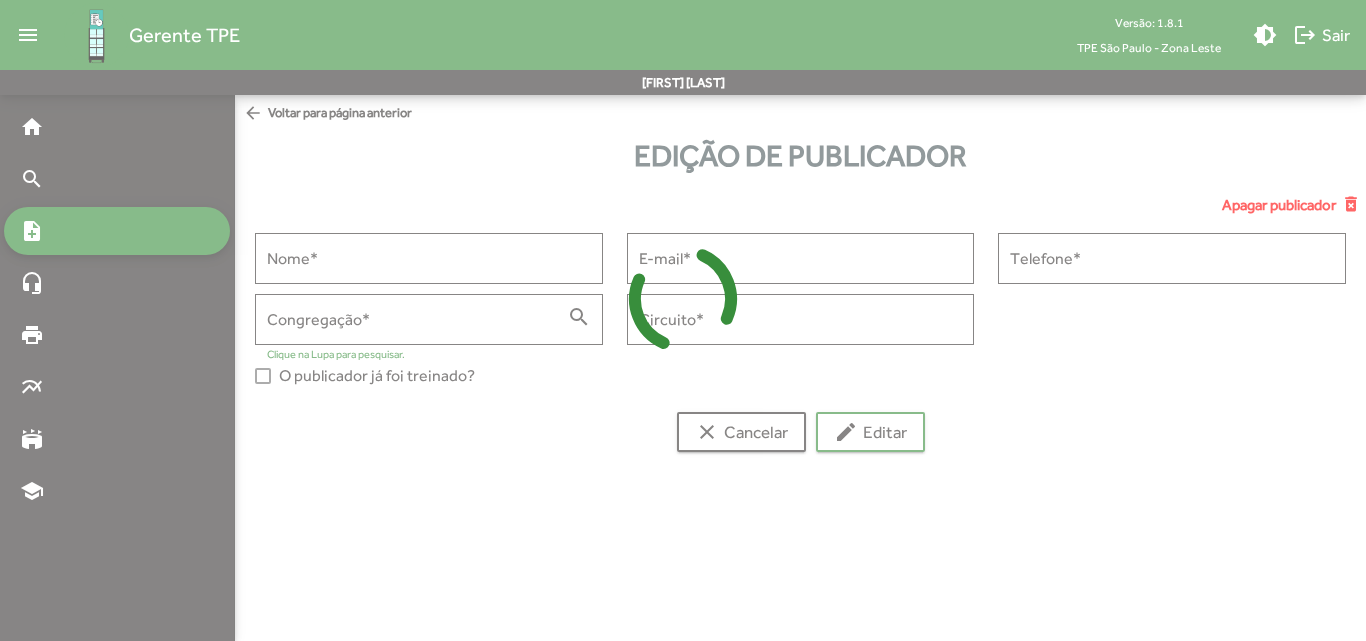 type on "**********" 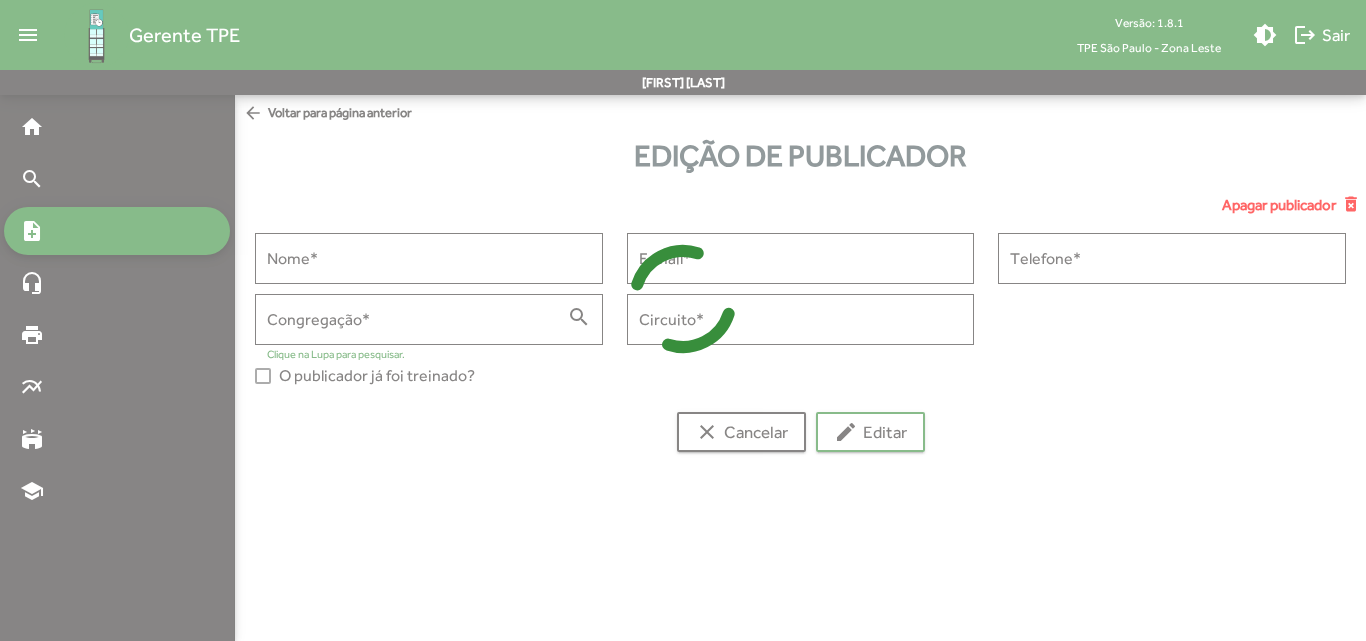 type on "*******" 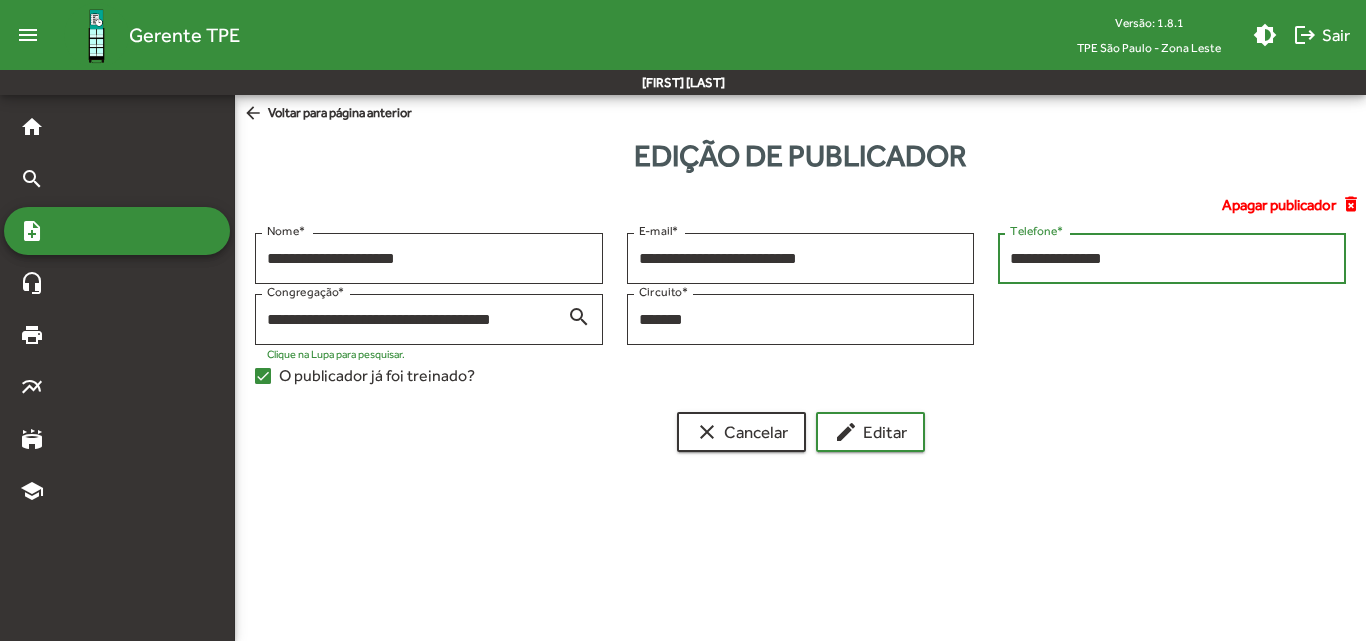 drag, startPoint x: 1143, startPoint y: 255, endPoint x: 1005, endPoint y: 259, distance: 138.05795 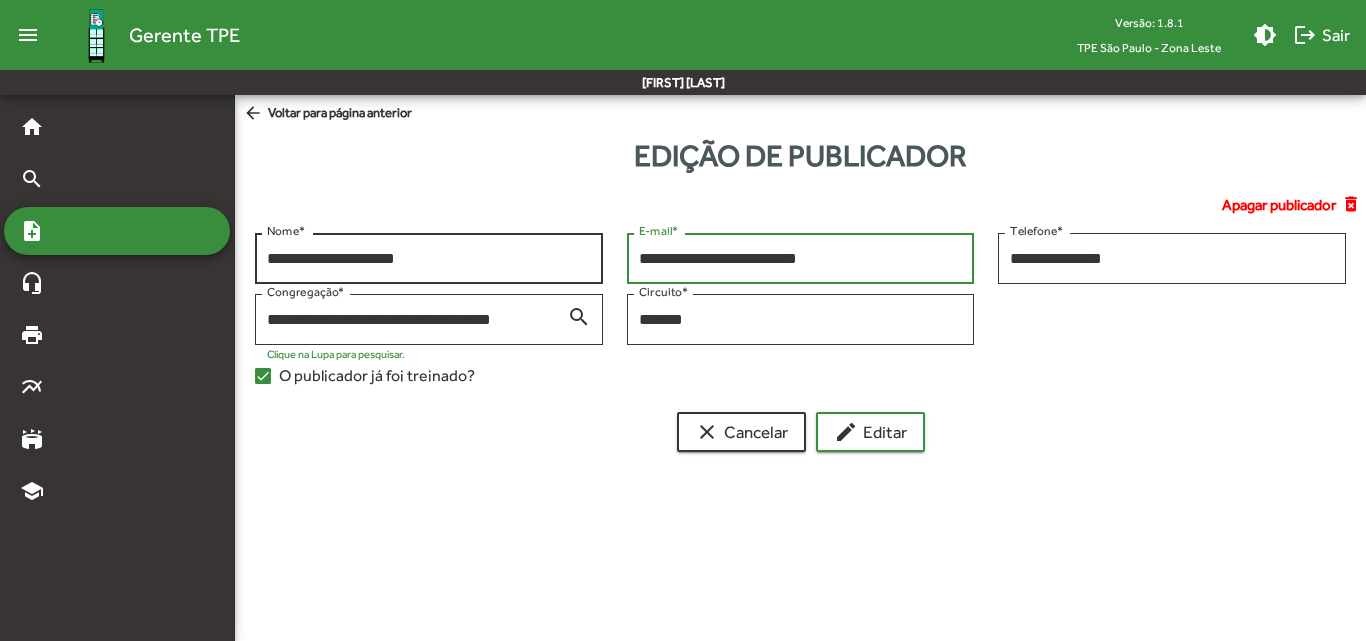 drag, startPoint x: 860, startPoint y: 258, endPoint x: 578, endPoint y: 241, distance: 282.51193 